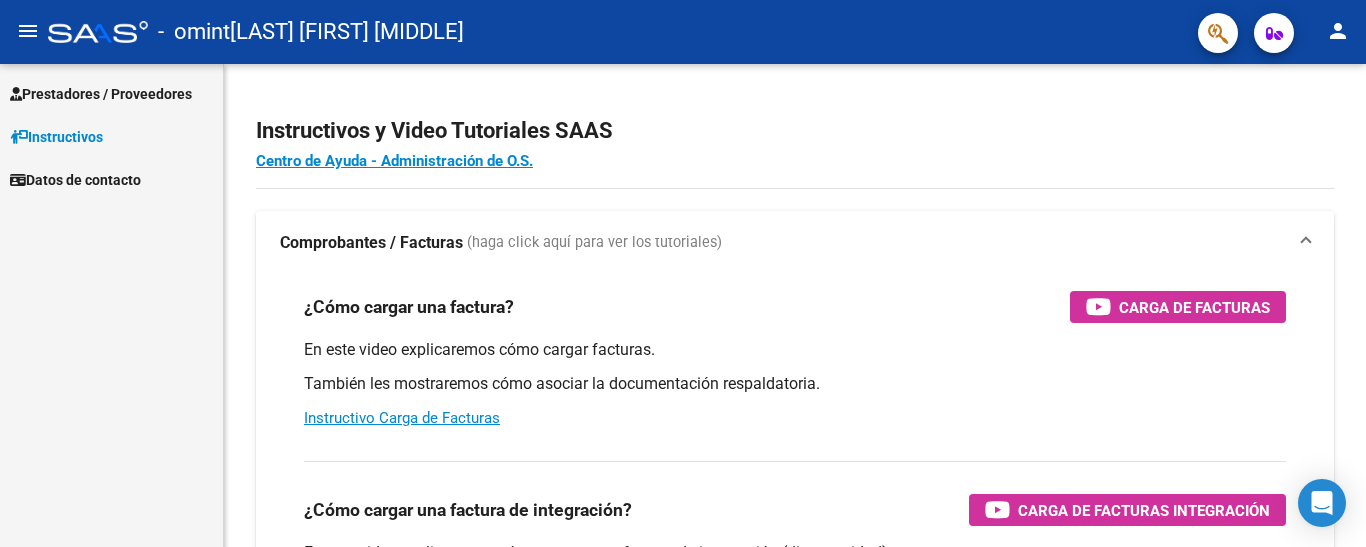 scroll, scrollTop: 0, scrollLeft: 0, axis: both 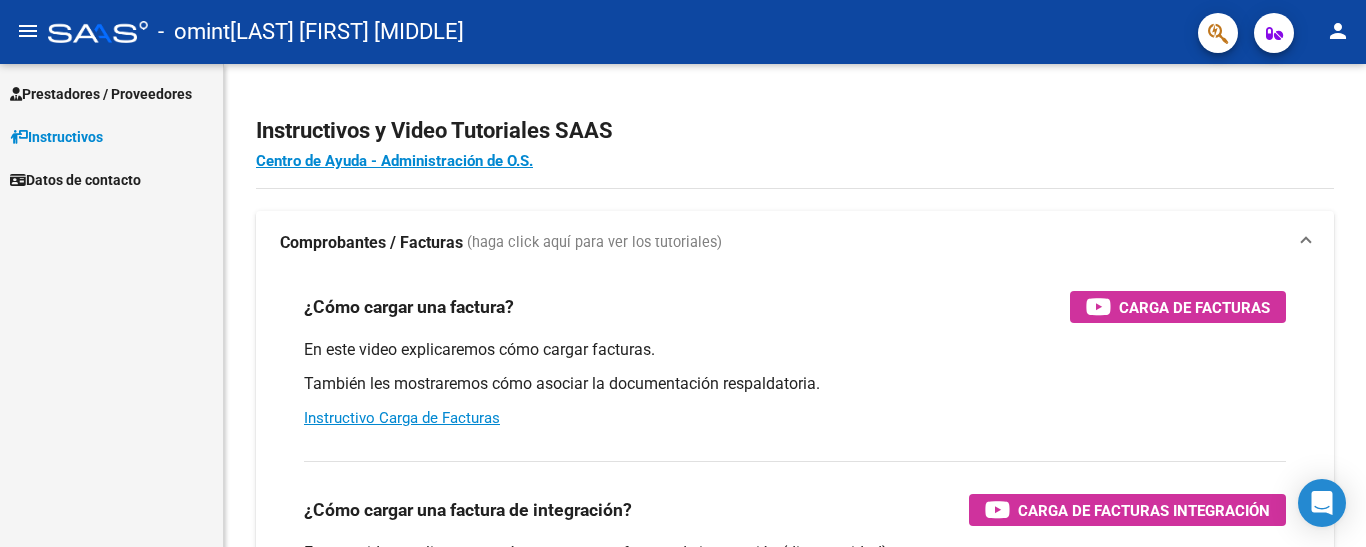 click on "Prestadores / Proveedores" at bounding box center [101, 94] 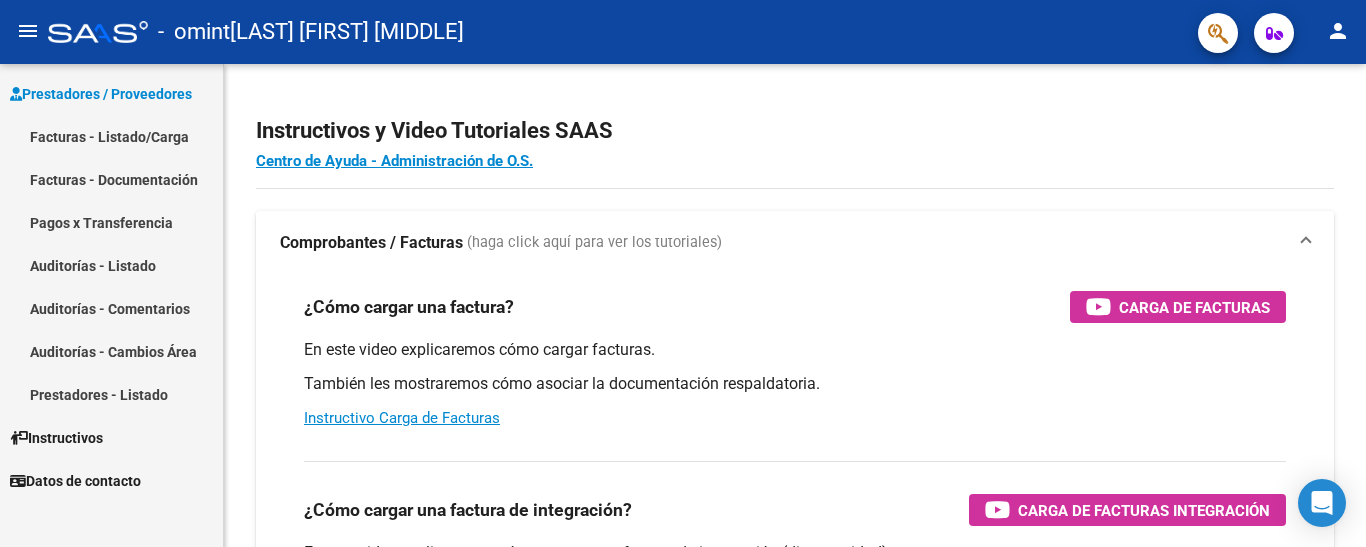 click on "Facturas - Listado/Carga" at bounding box center (111, 136) 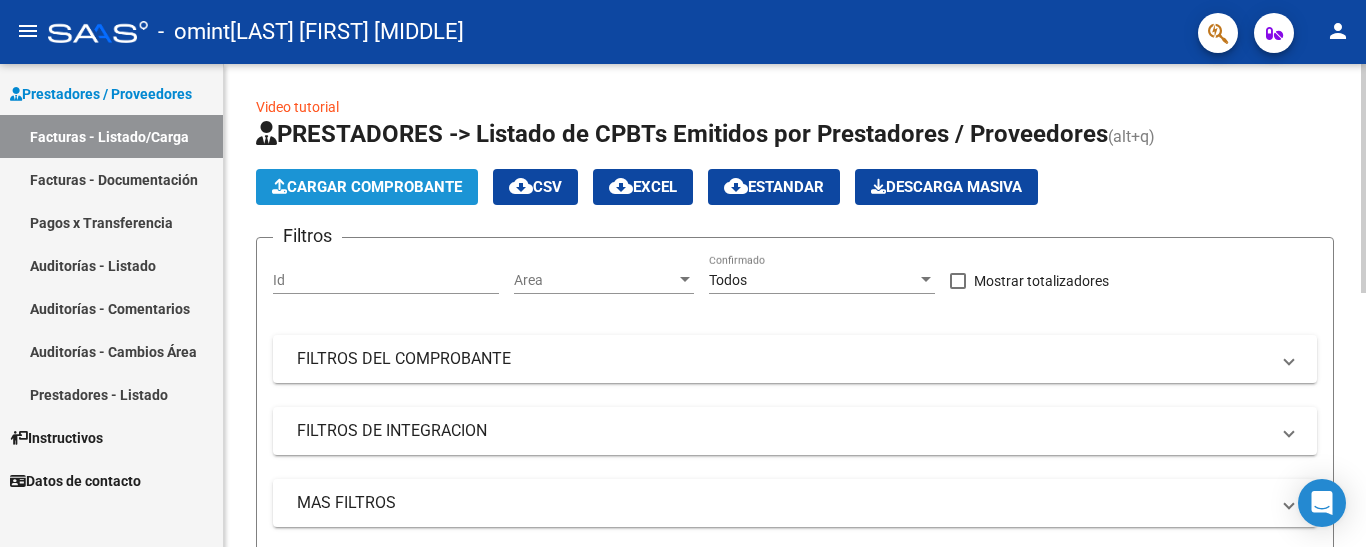click on "Cargar Comprobante" 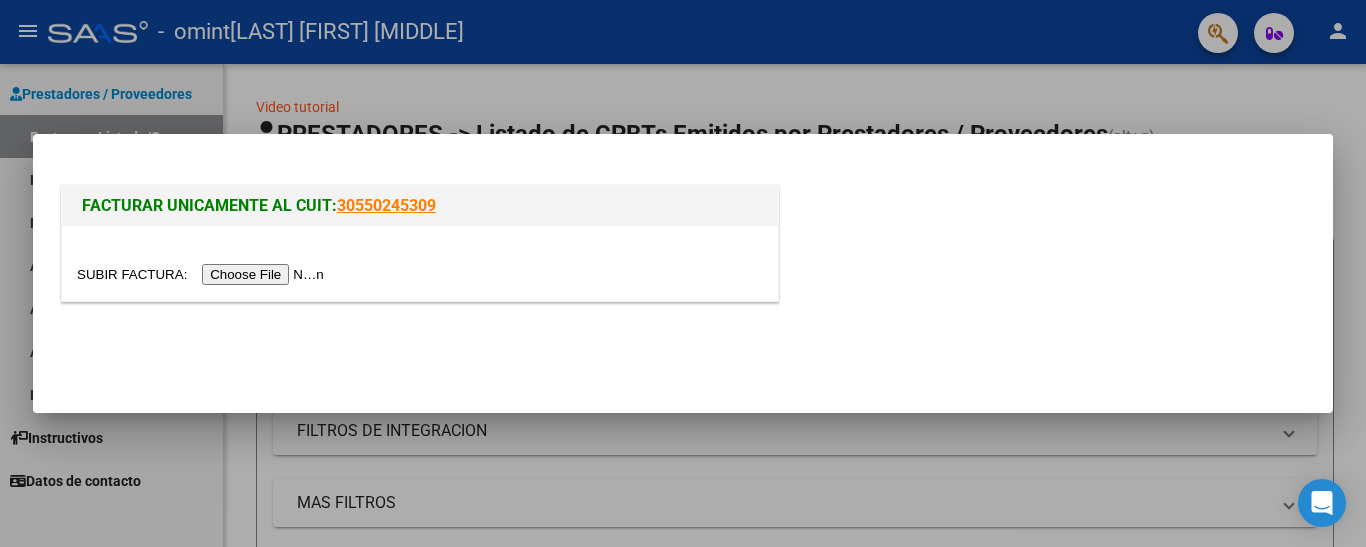 click at bounding box center (203, 274) 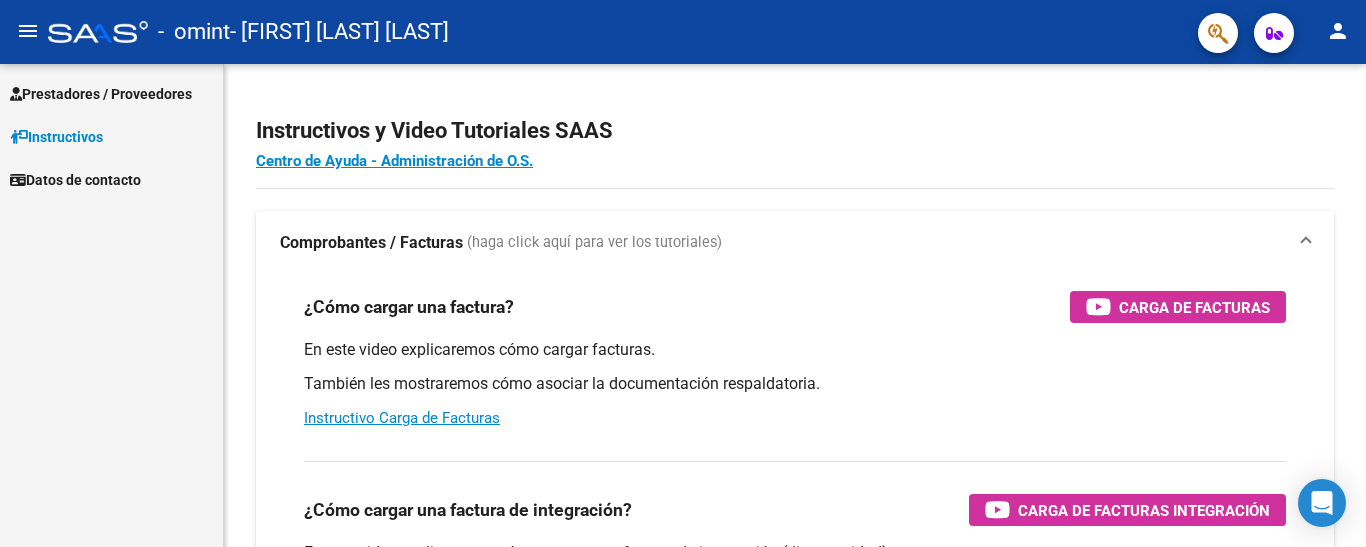 scroll, scrollTop: 0, scrollLeft: 0, axis: both 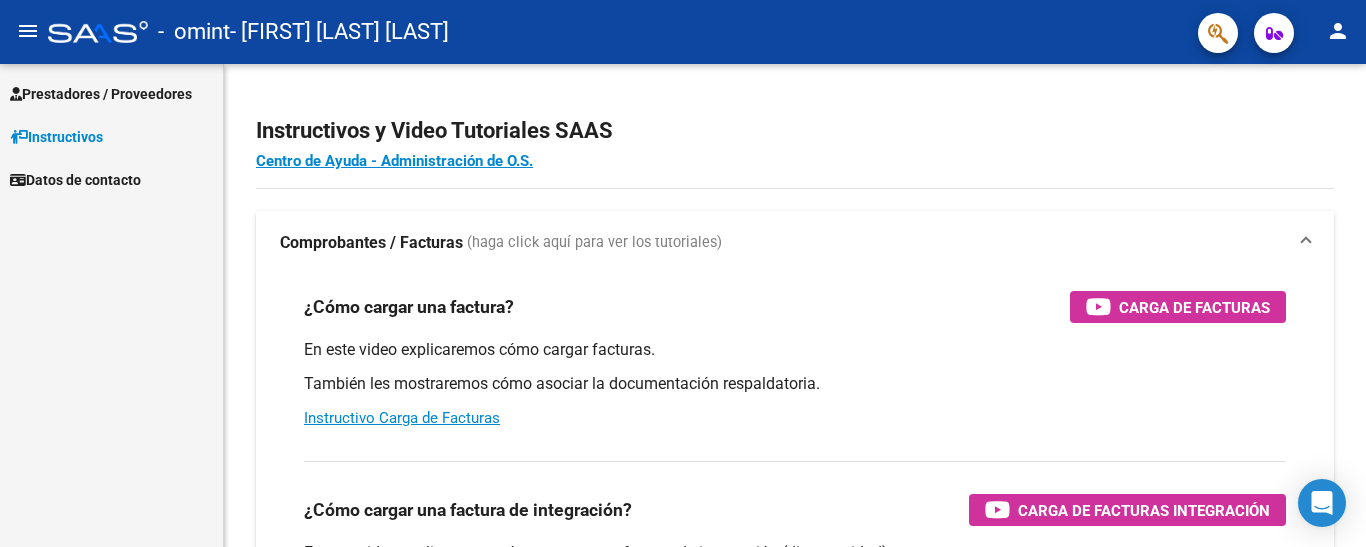 click on "Prestadores / Proveedores" at bounding box center [101, 94] 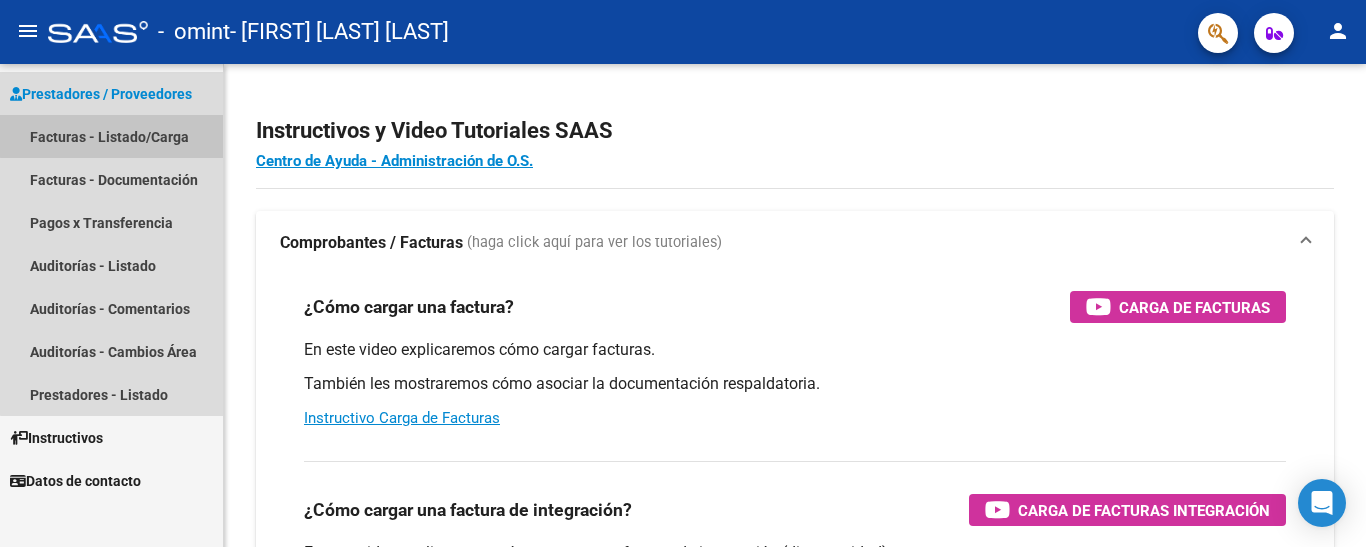 click on "Facturas - Listado/Carga" at bounding box center (111, 136) 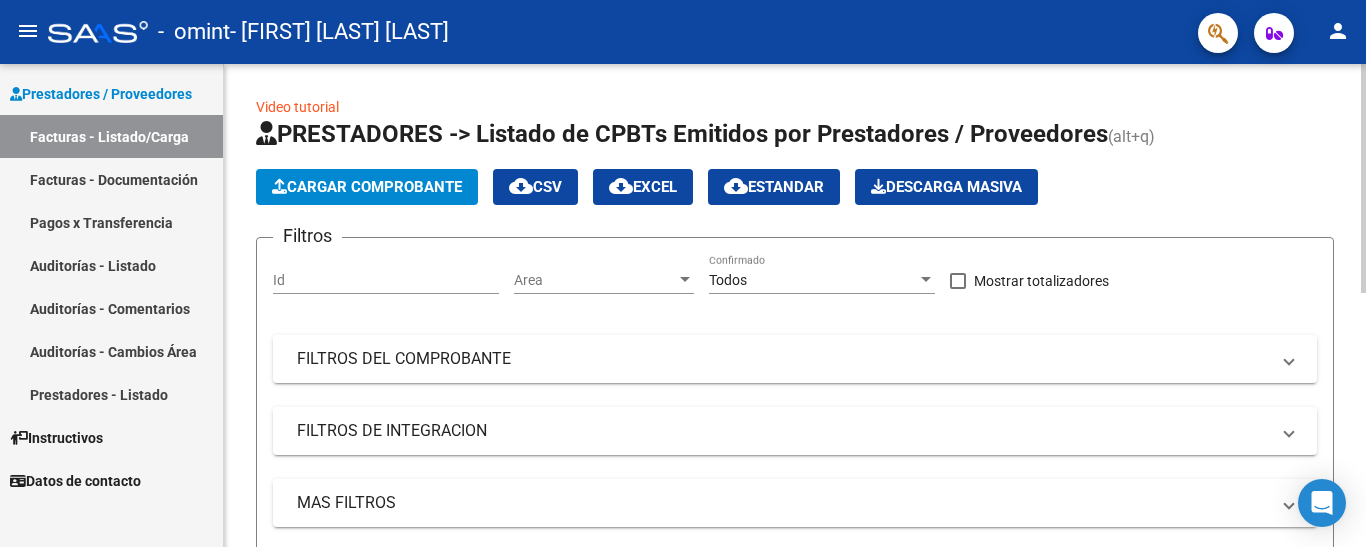click on "Cargar Comprobante" 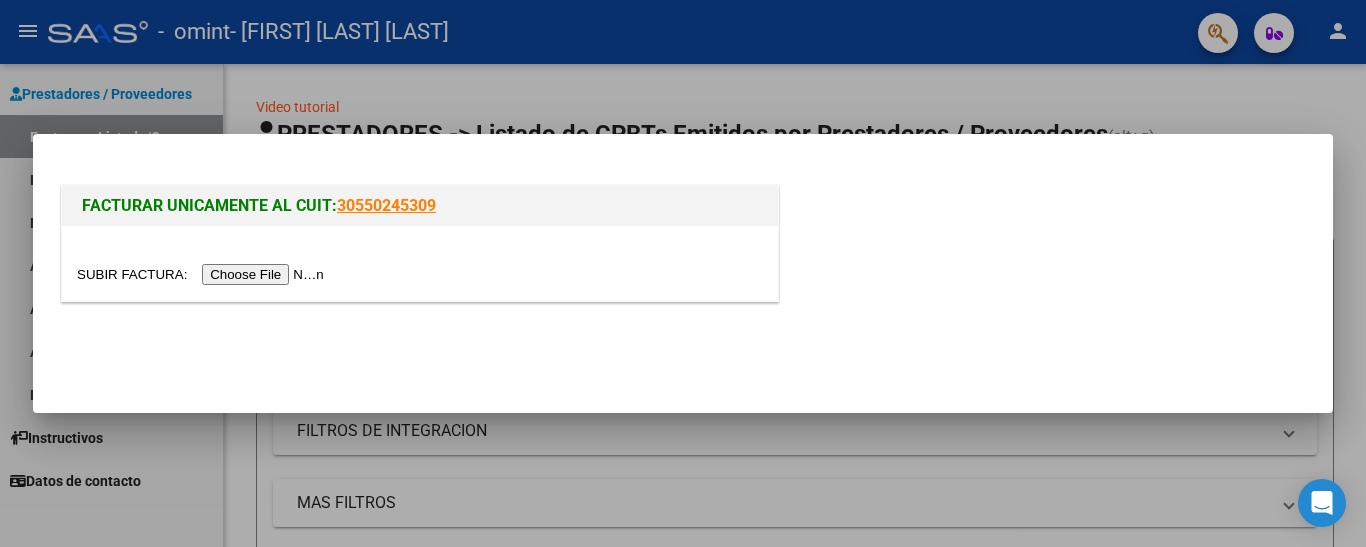 click at bounding box center (203, 274) 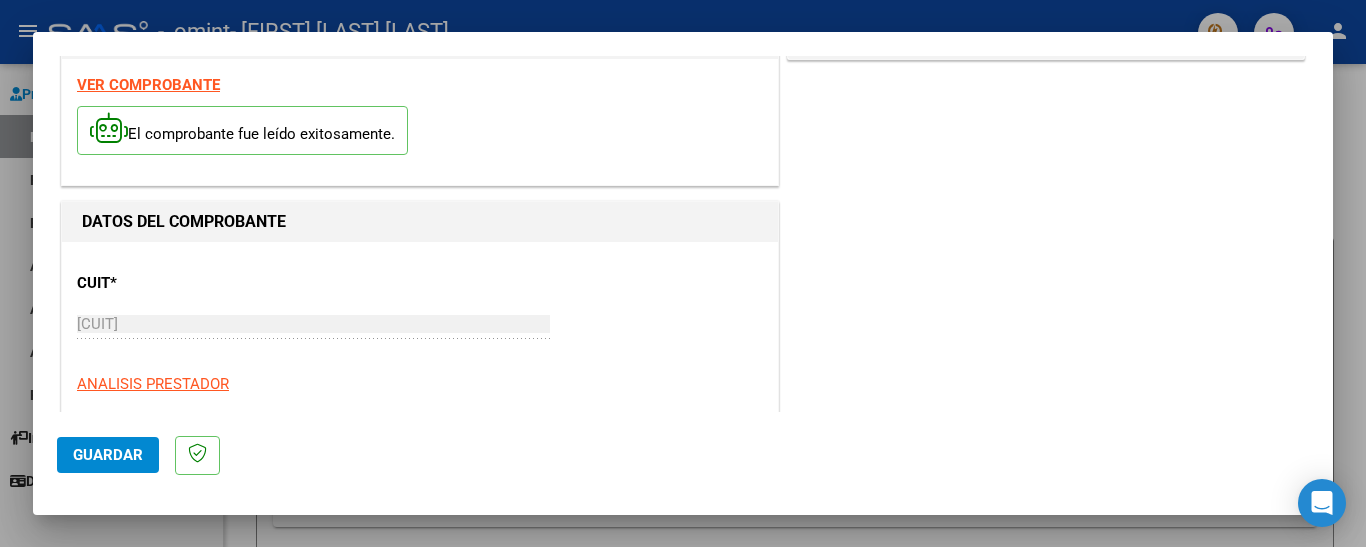 scroll, scrollTop: 100, scrollLeft: 0, axis: vertical 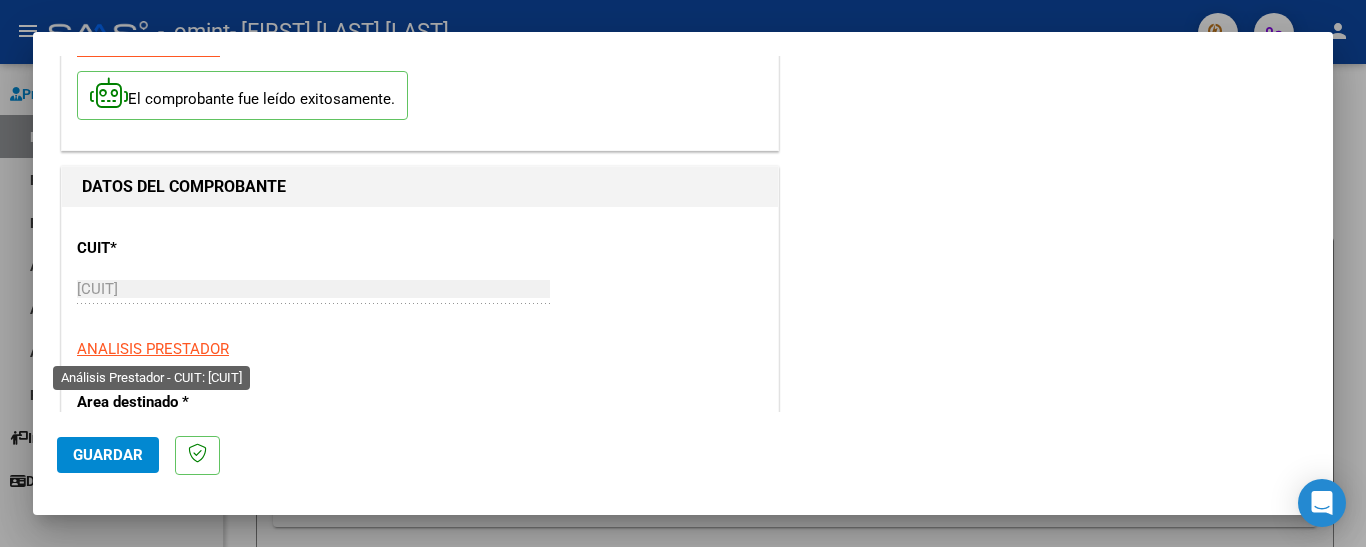 click on "ANALISIS PRESTADOR" at bounding box center [153, 349] 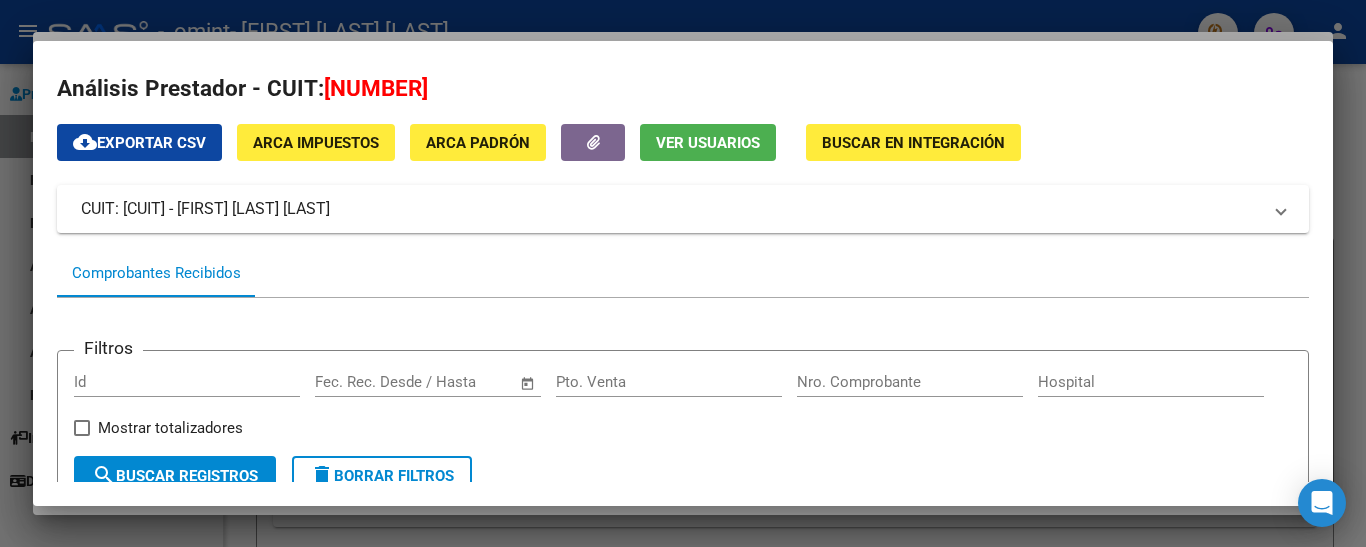 scroll, scrollTop: 0, scrollLeft: 0, axis: both 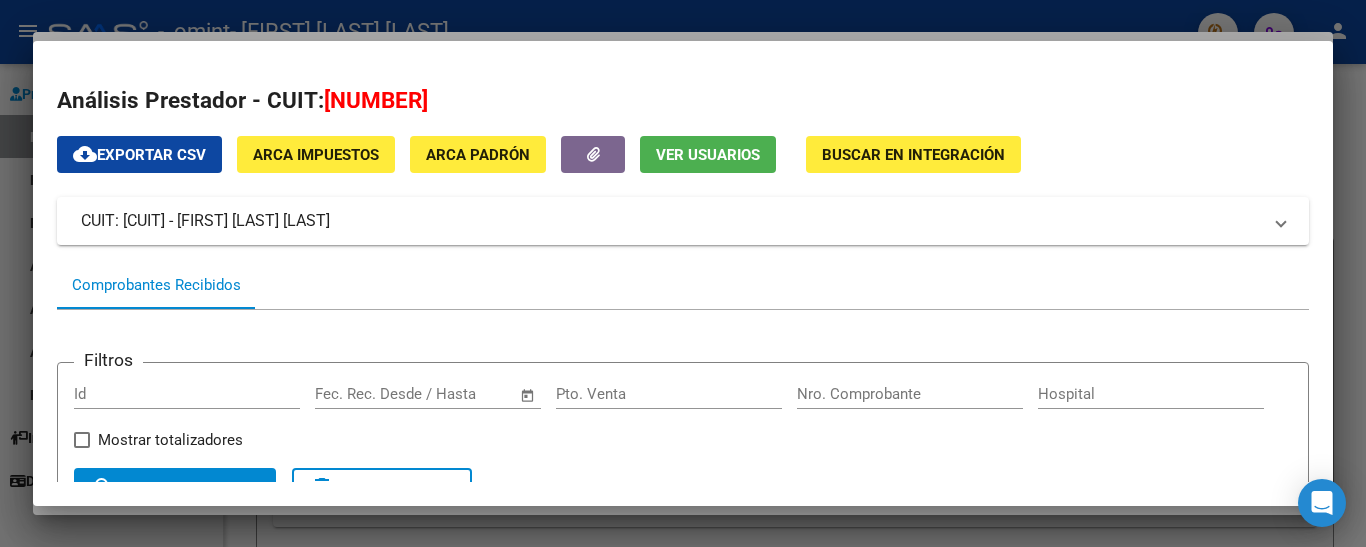 click at bounding box center [683, 273] 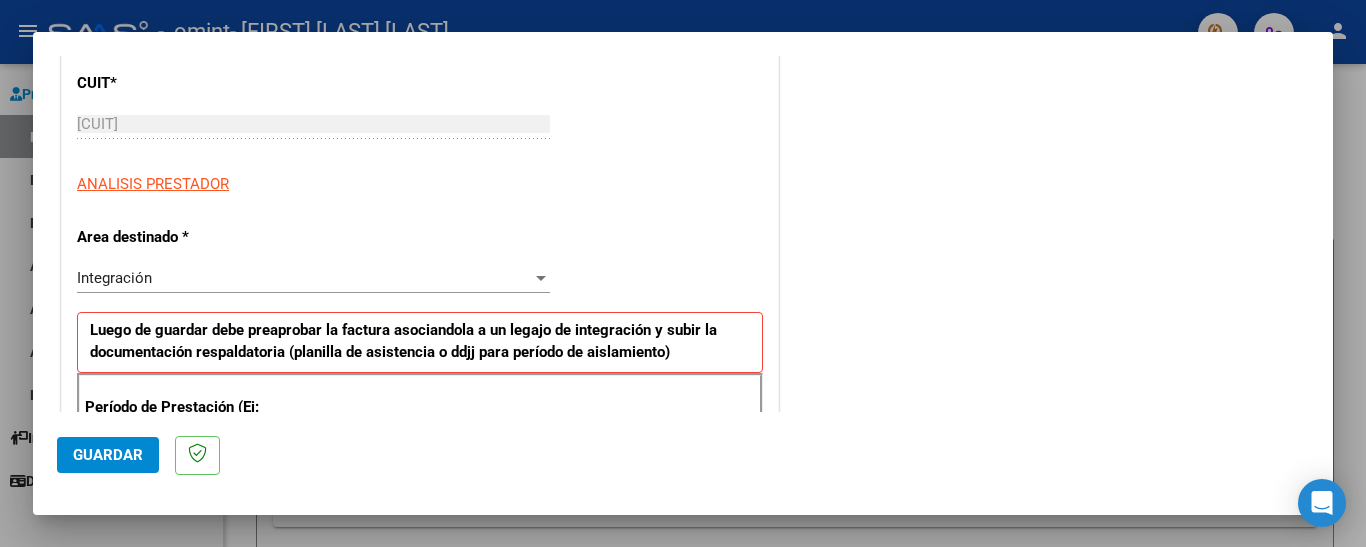scroll, scrollTop: 300, scrollLeft: 0, axis: vertical 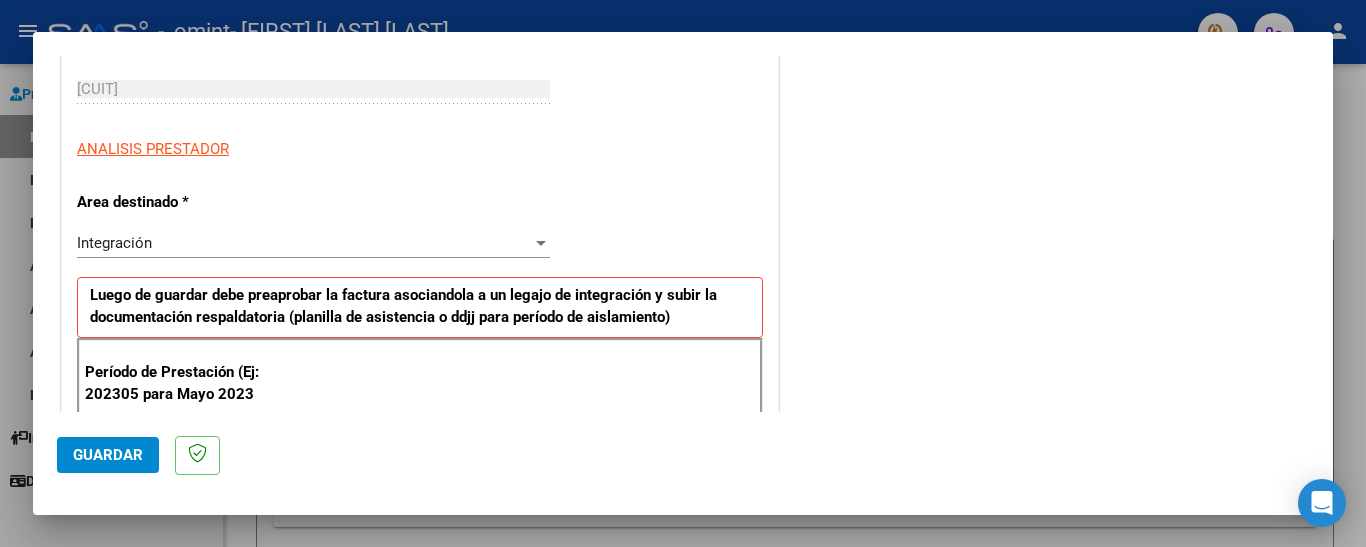 click at bounding box center [541, 243] 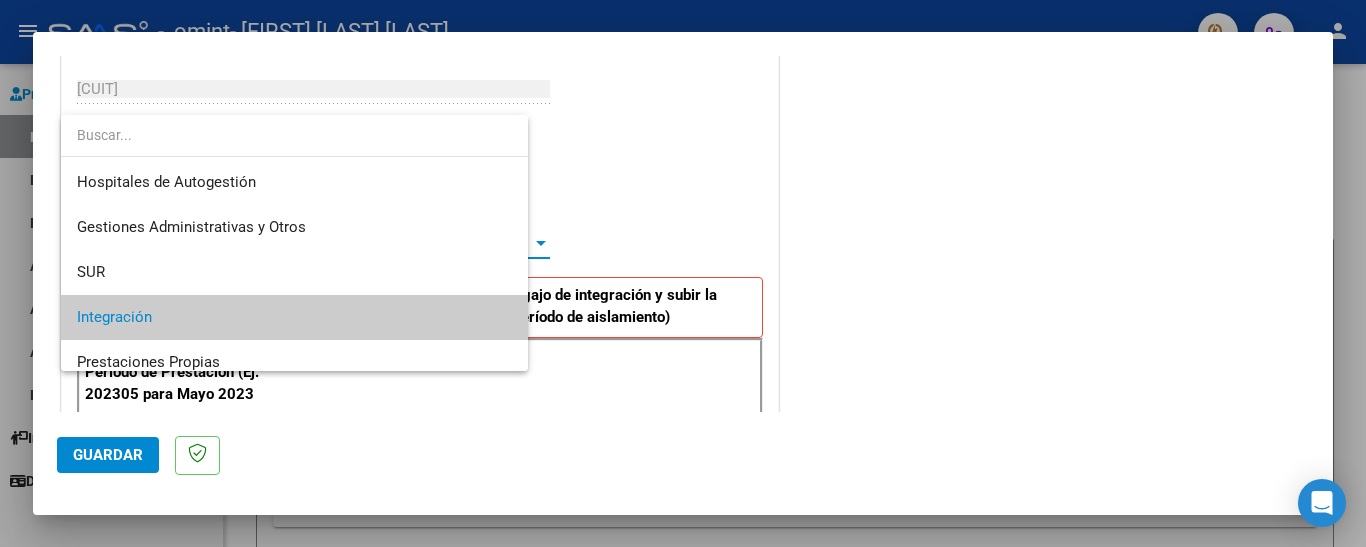 scroll, scrollTop: 75, scrollLeft: 0, axis: vertical 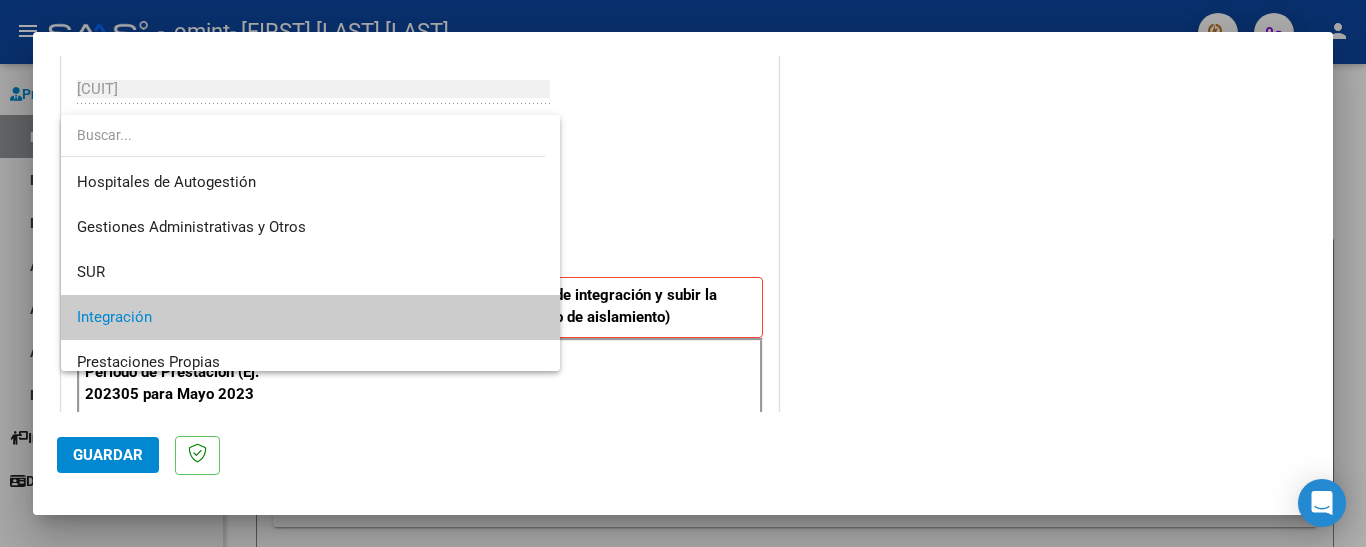 click on "Integración" at bounding box center (310, 317) 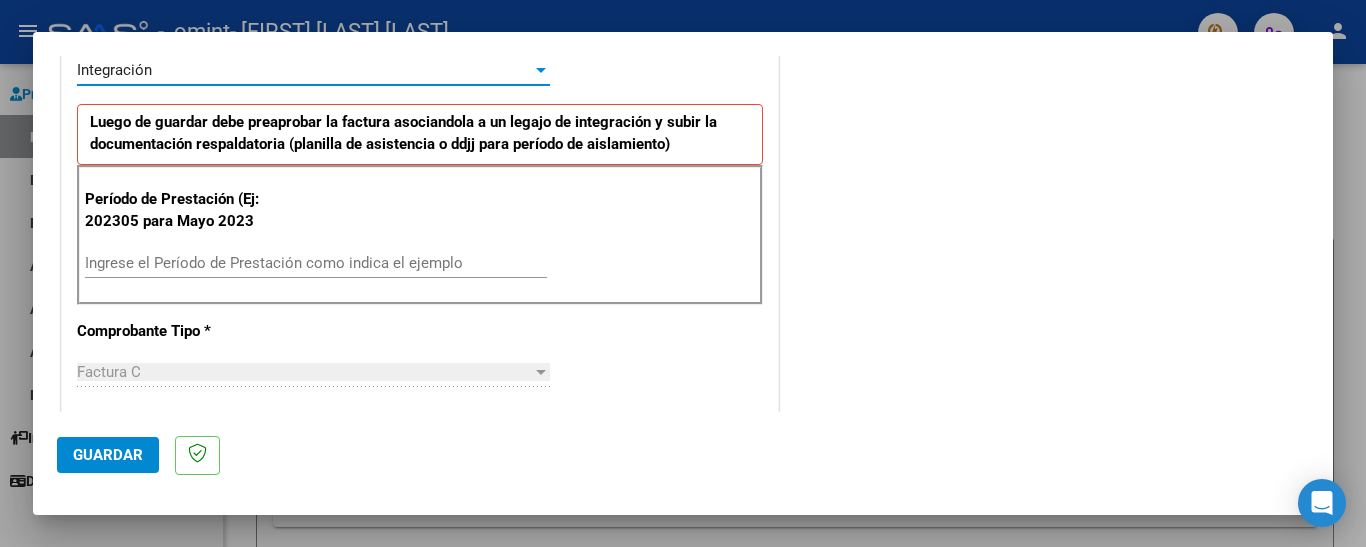 scroll, scrollTop: 500, scrollLeft: 0, axis: vertical 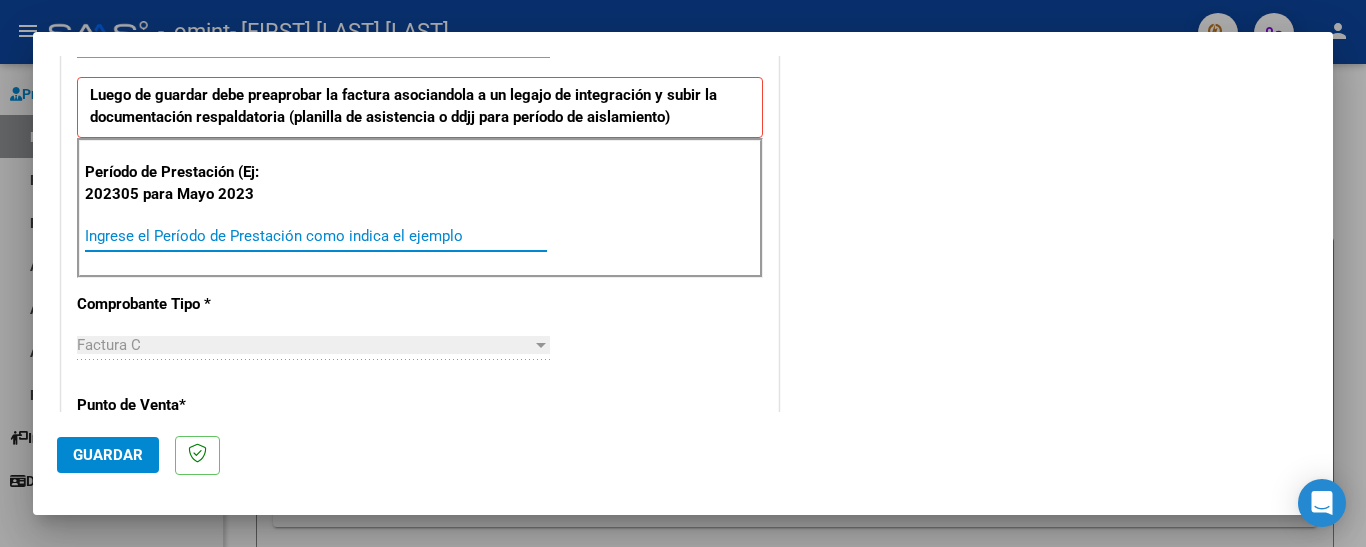 click on "Ingrese el Período de Prestación como indica el ejemplo" at bounding box center [316, 236] 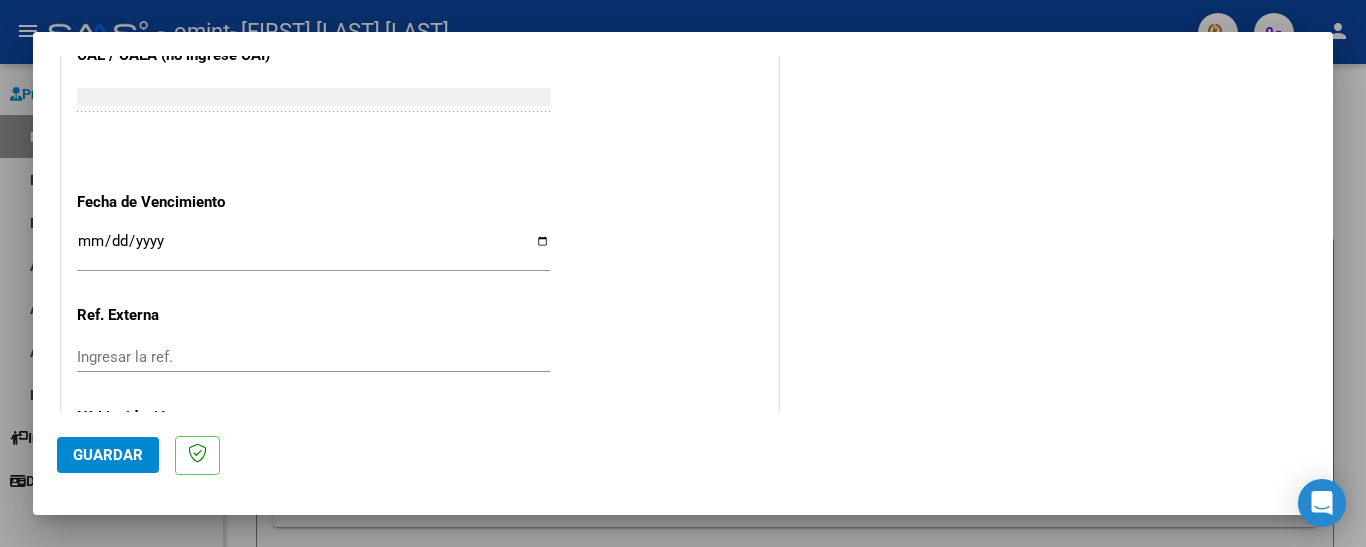scroll, scrollTop: 1167, scrollLeft: 0, axis: vertical 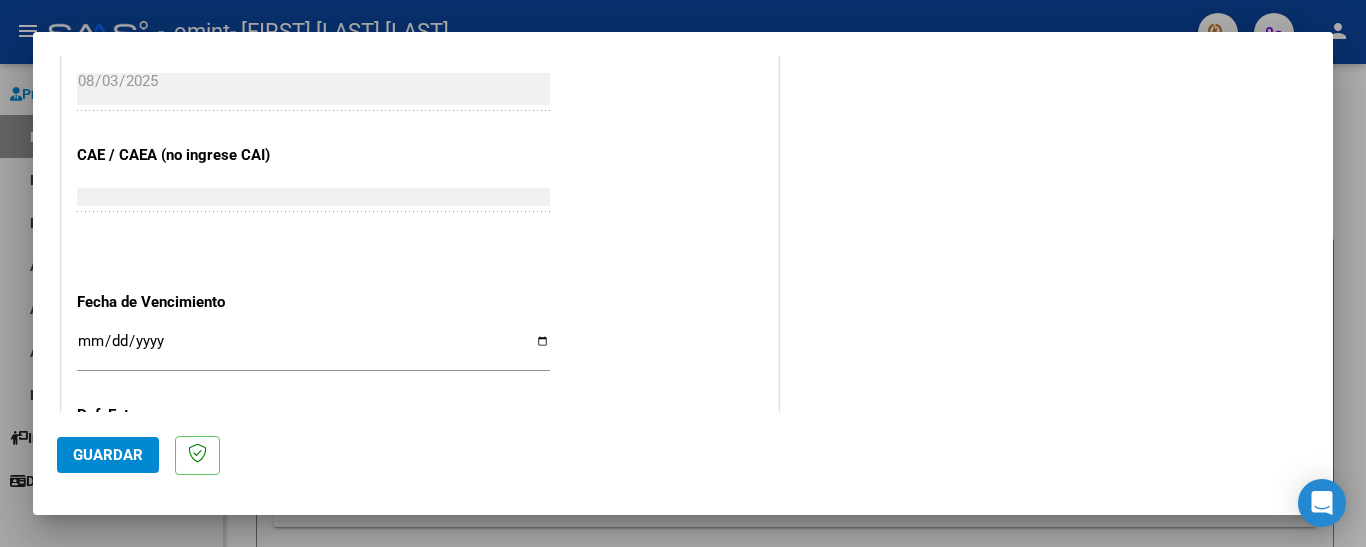 type on "202507" 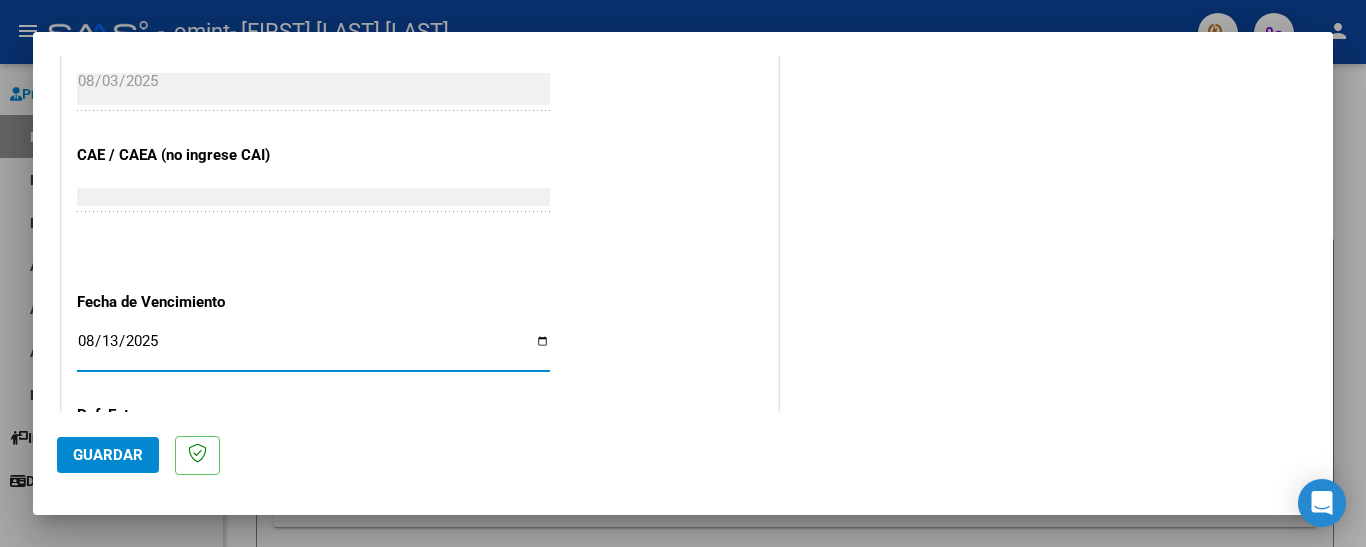 type on "2025-08-13" 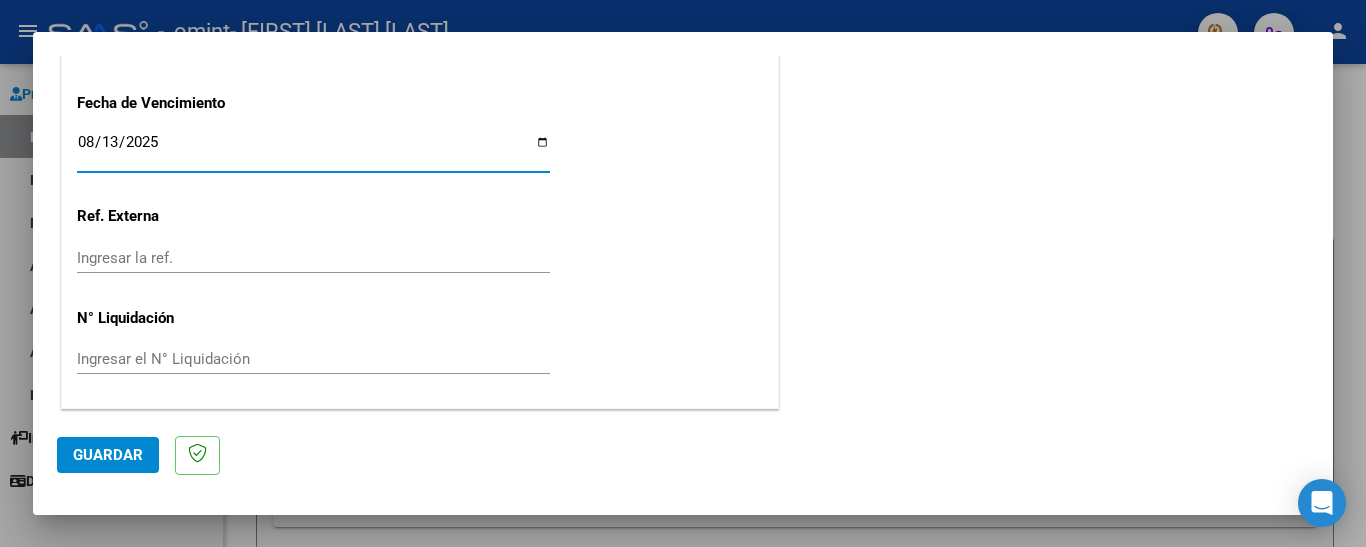 scroll, scrollTop: 1367, scrollLeft: 0, axis: vertical 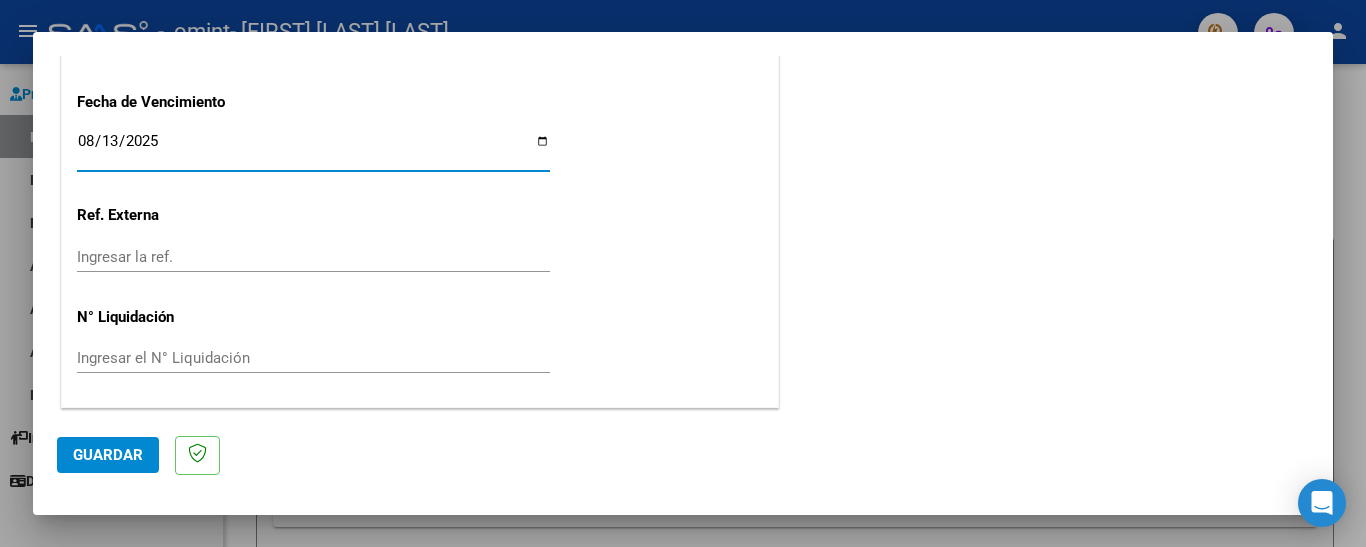 click on "Guardar" 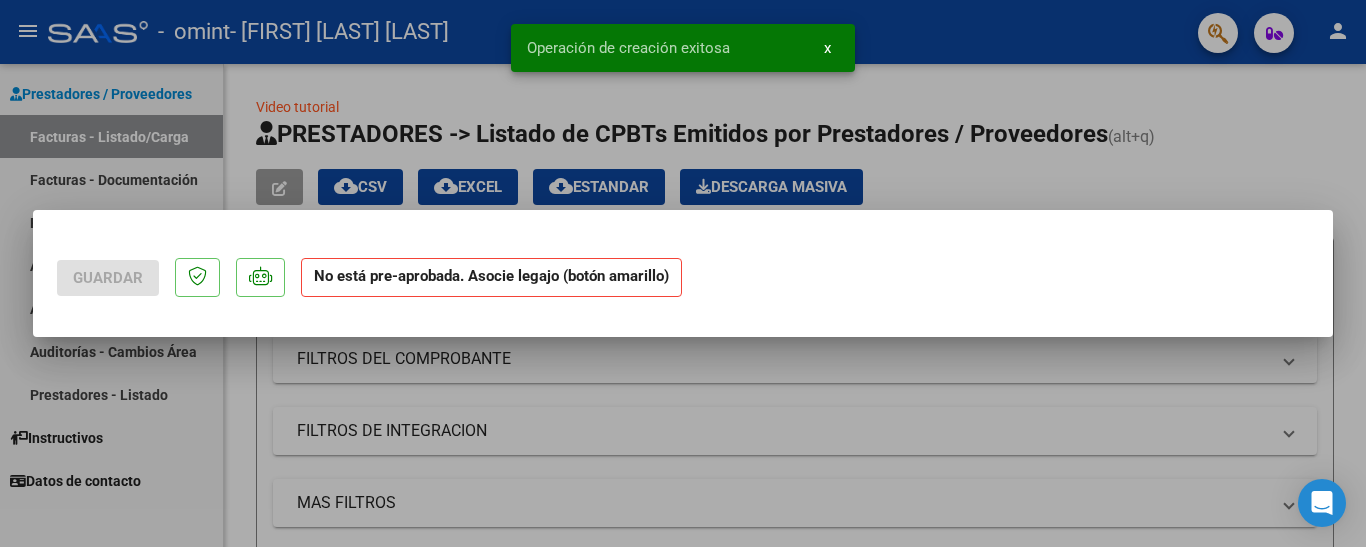 scroll, scrollTop: 0, scrollLeft: 0, axis: both 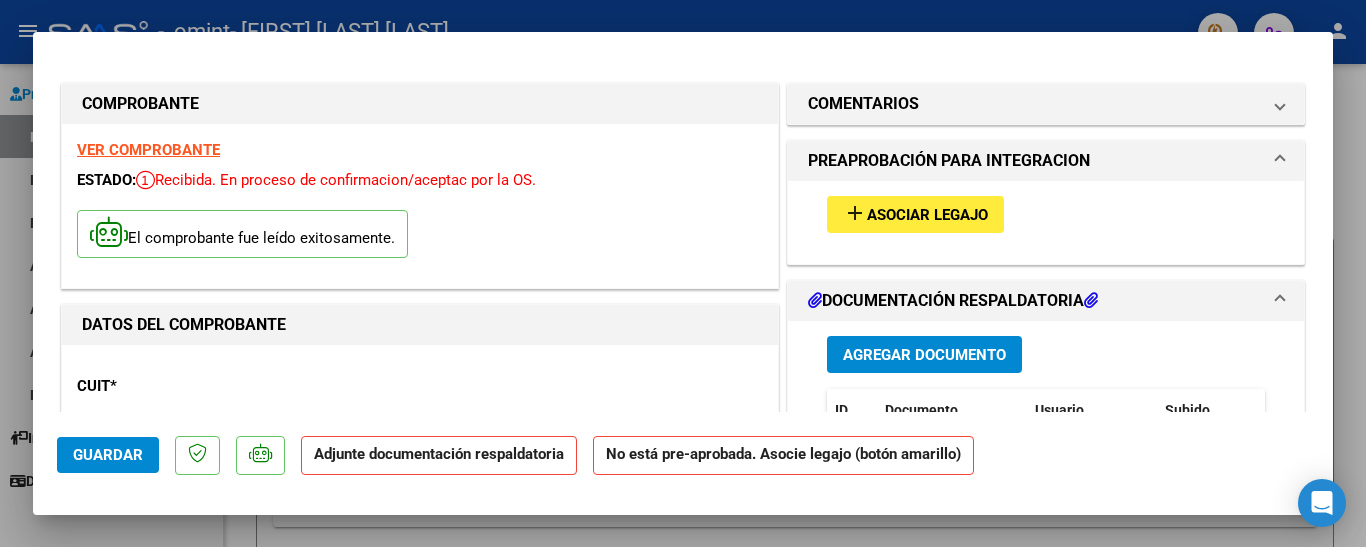click on "add" at bounding box center (855, 213) 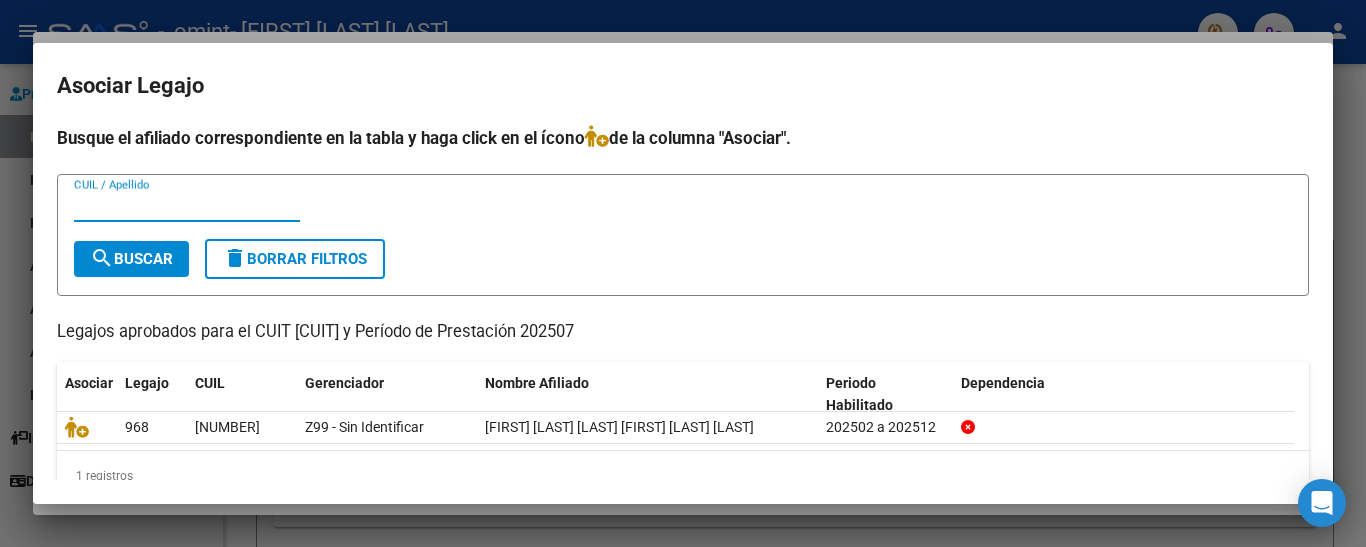 scroll, scrollTop: 38, scrollLeft: 0, axis: vertical 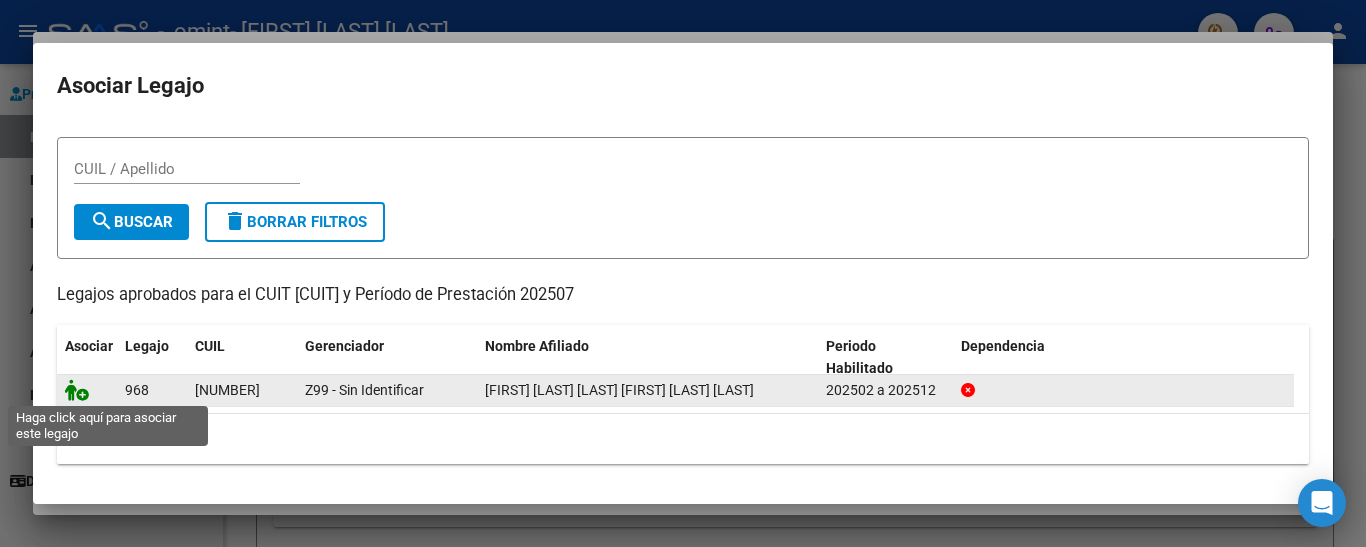 click 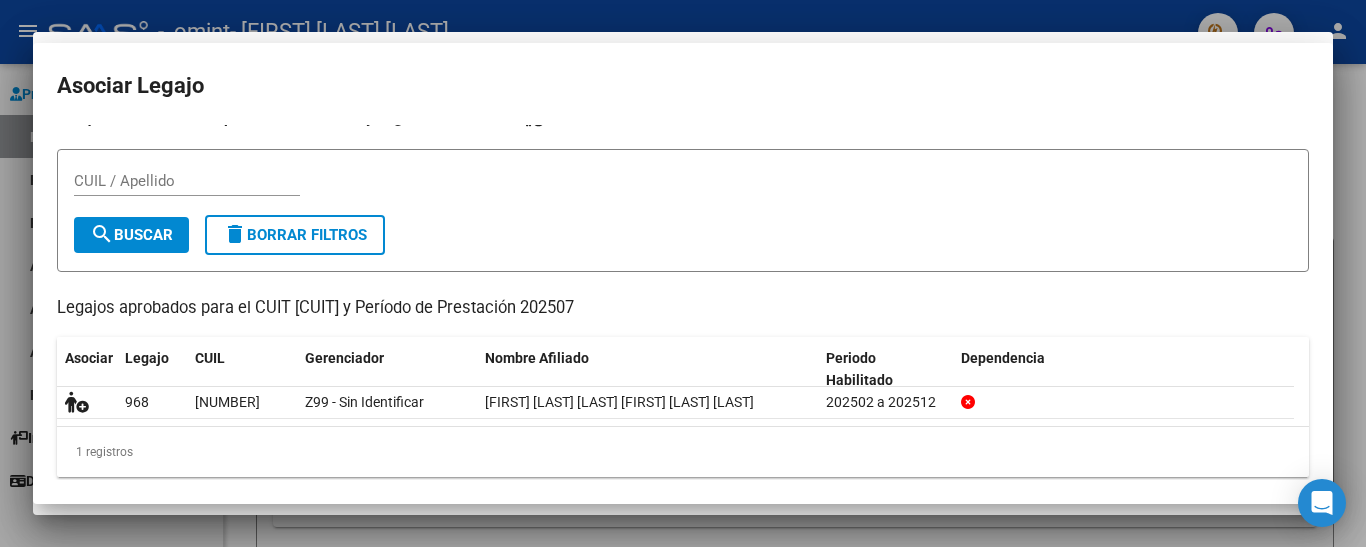 scroll, scrollTop: 0, scrollLeft: 0, axis: both 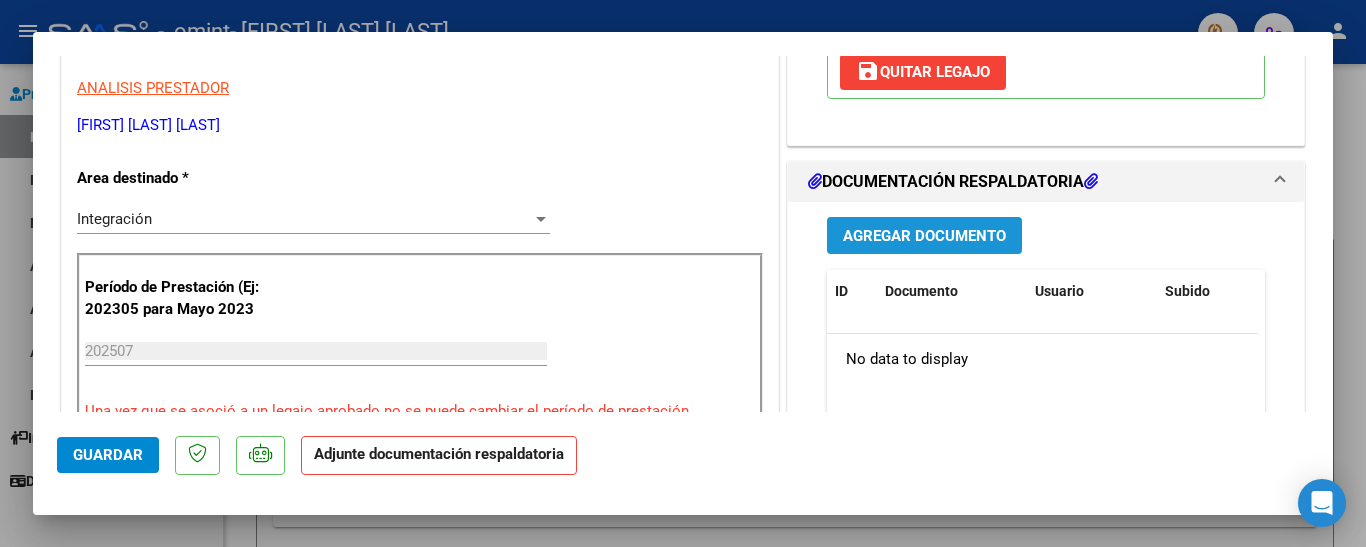 click on "Agregar Documento" at bounding box center (924, 235) 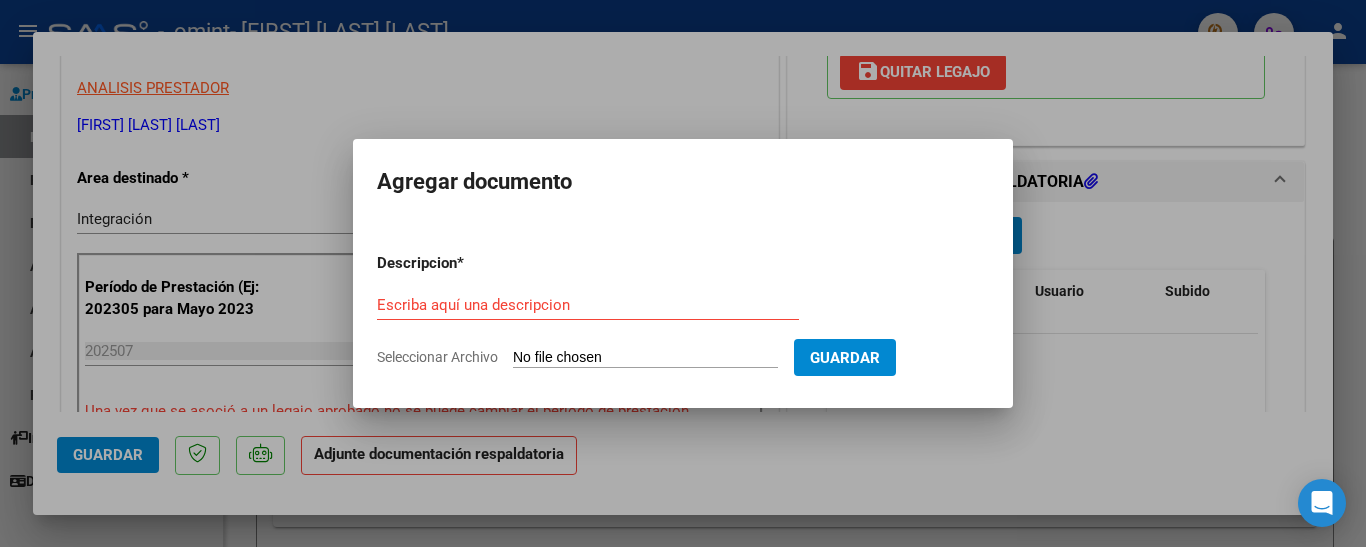 click at bounding box center [683, 273] 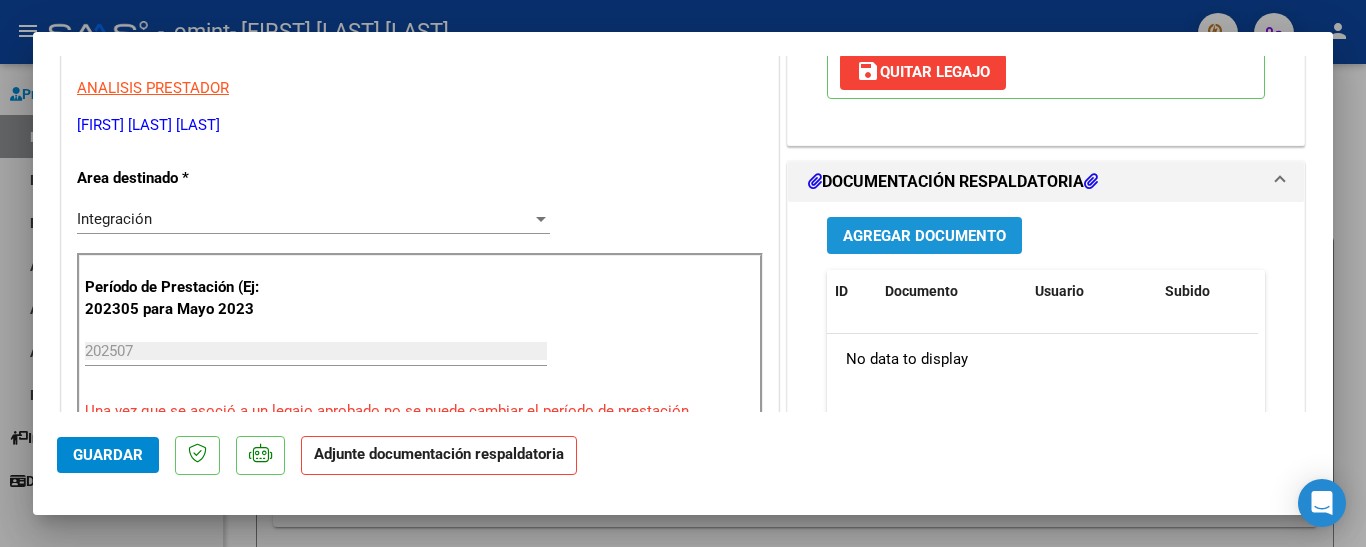 click on "Agregar Documento" at bounding box center (924, 236) 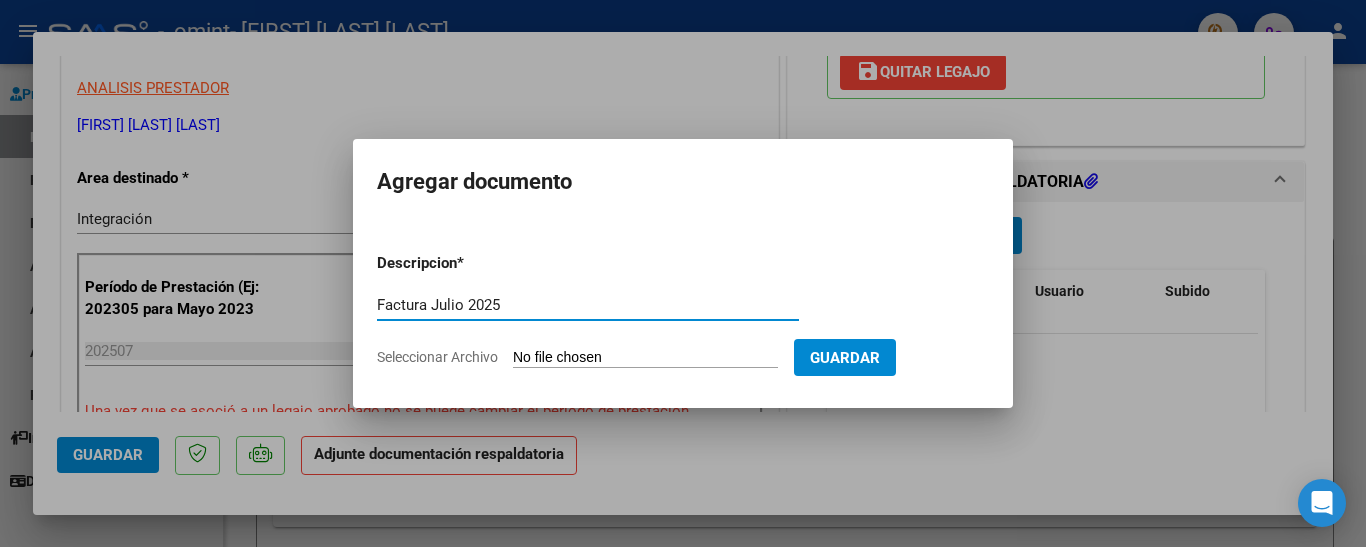 type on "Factura Julio 2025" 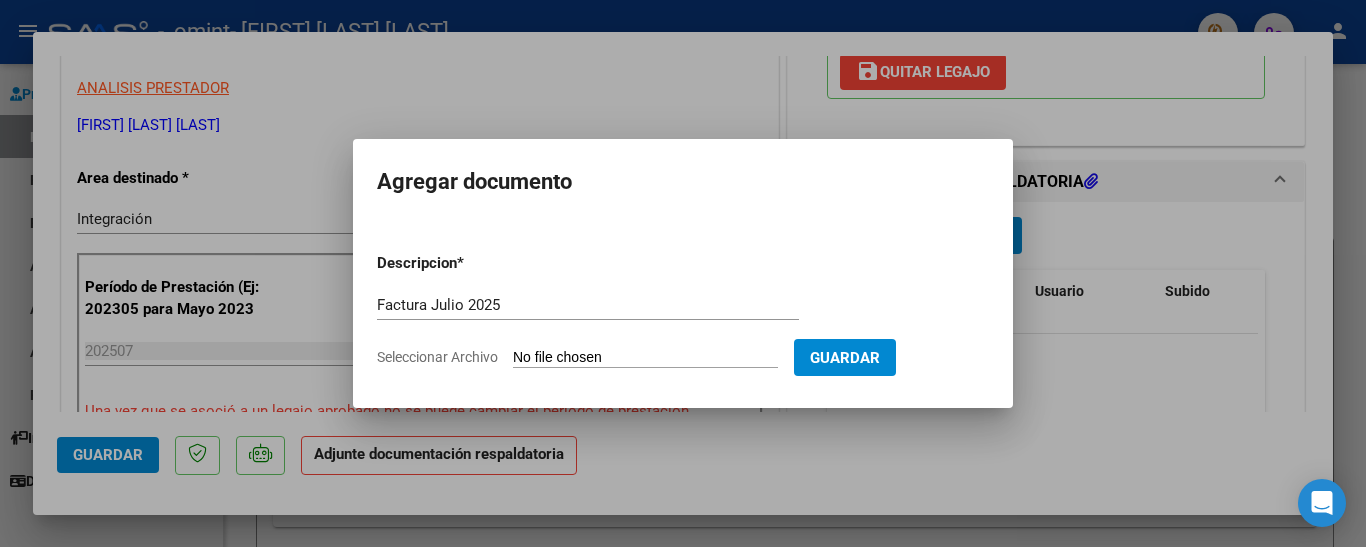 click on "Seleccionar Archivo" at bounding box center [645, 358] 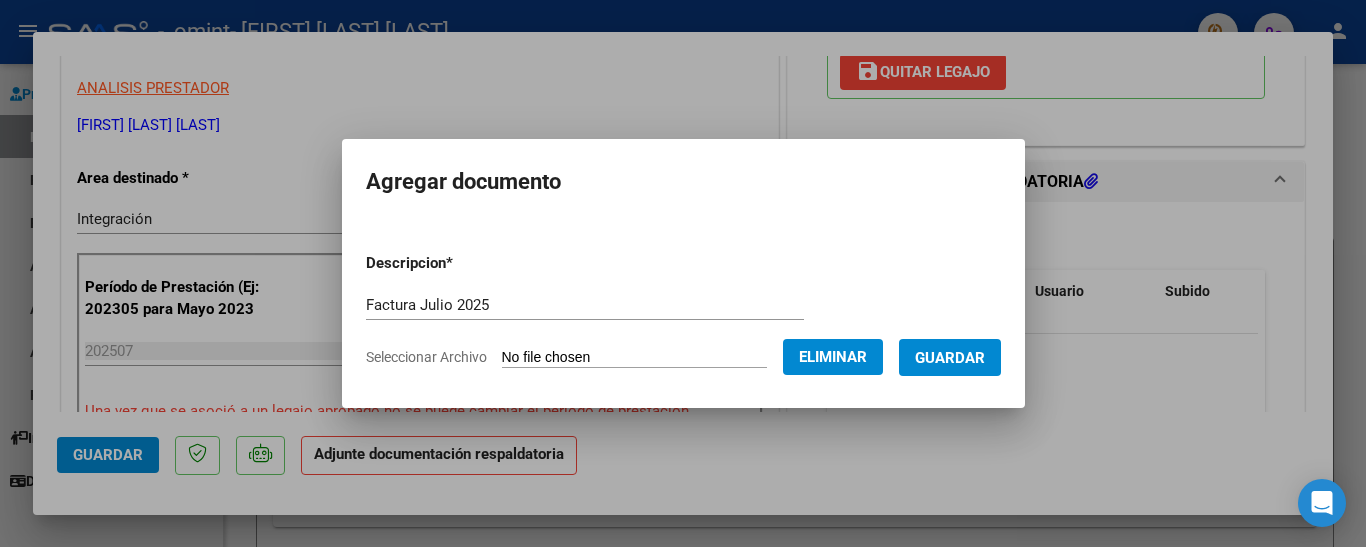 click on "Guardar" at bounding box center [950, 358] 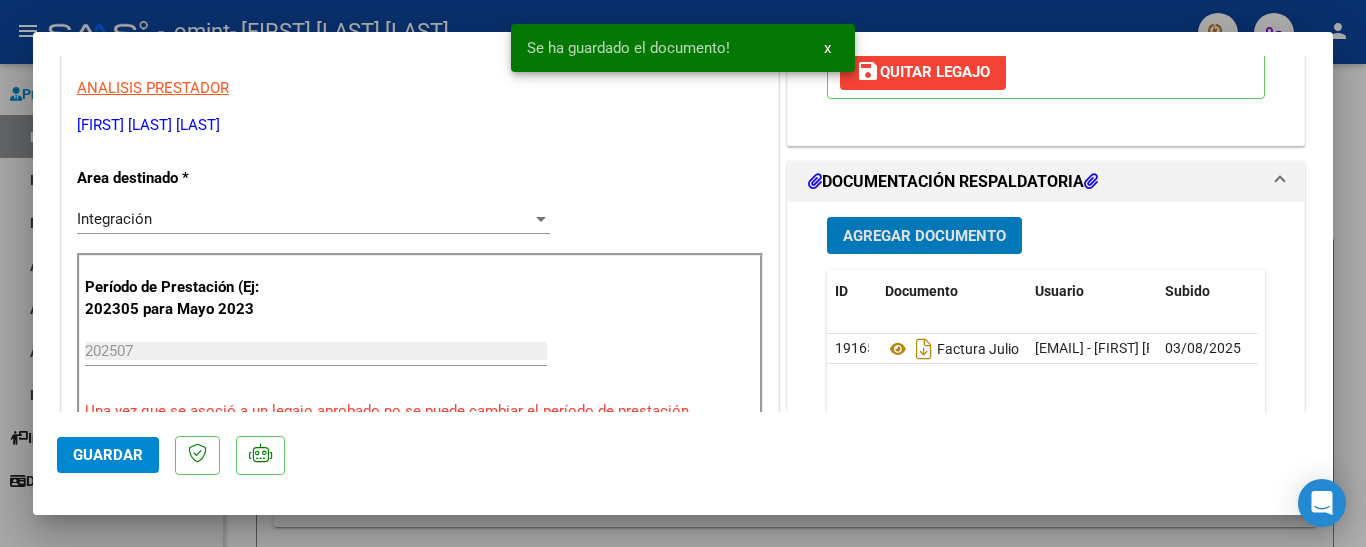 click on "Agregar Documento" at bounding box center (924, 236) 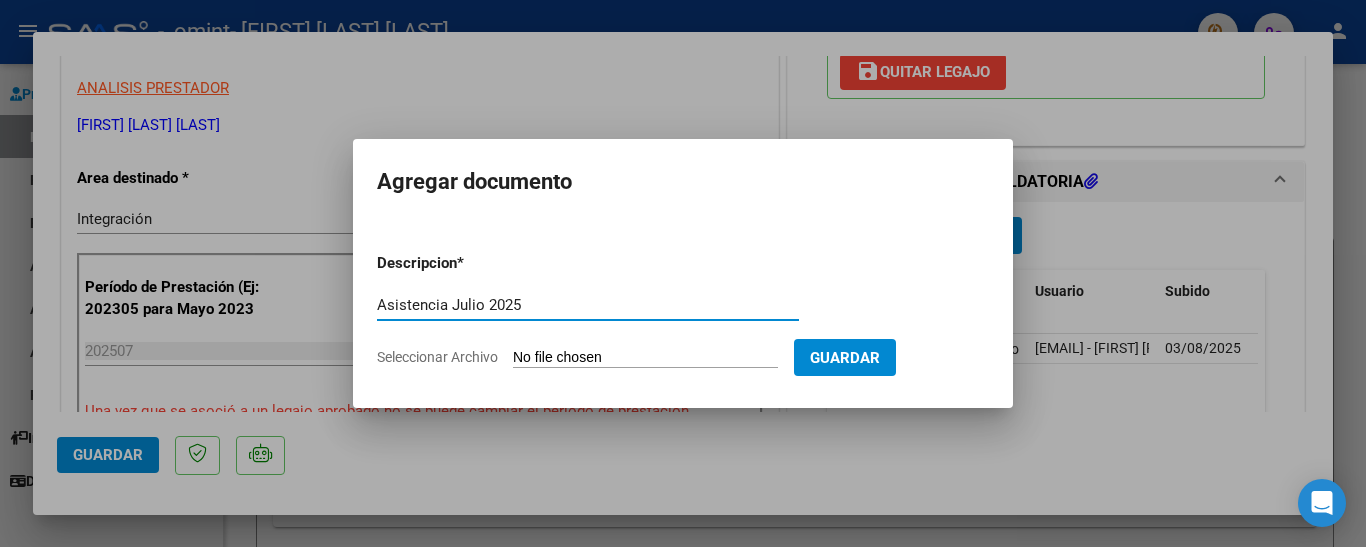 type on "Asistencia Julio 2025" 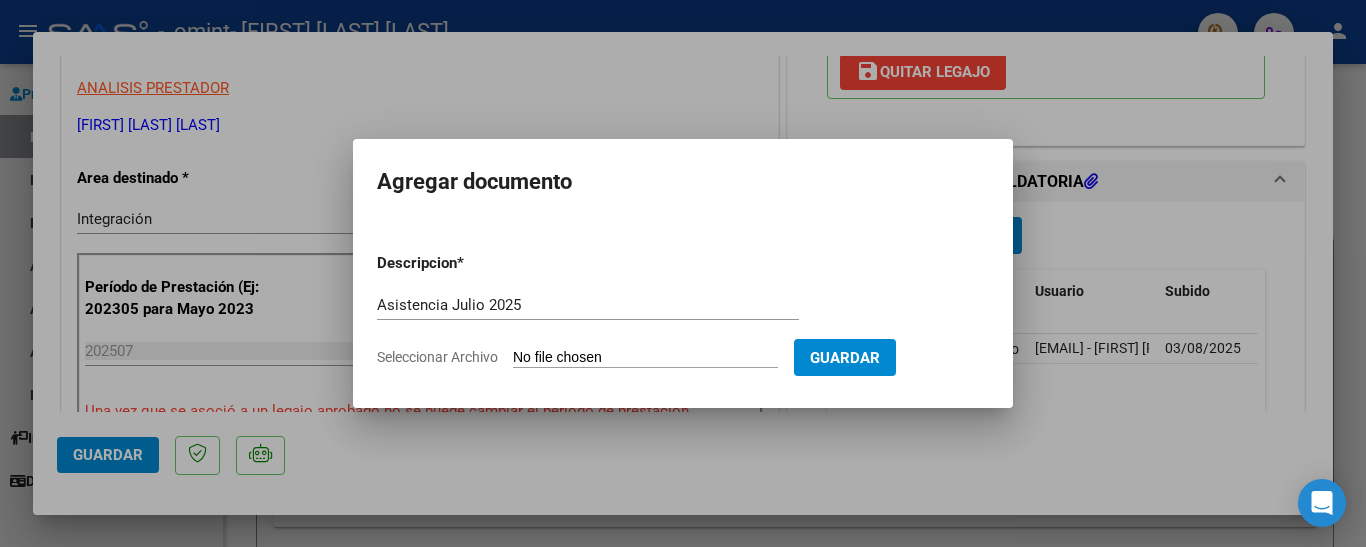 type on "C:\fakepath\Asistencia Julio [LAST] [FIRST]" 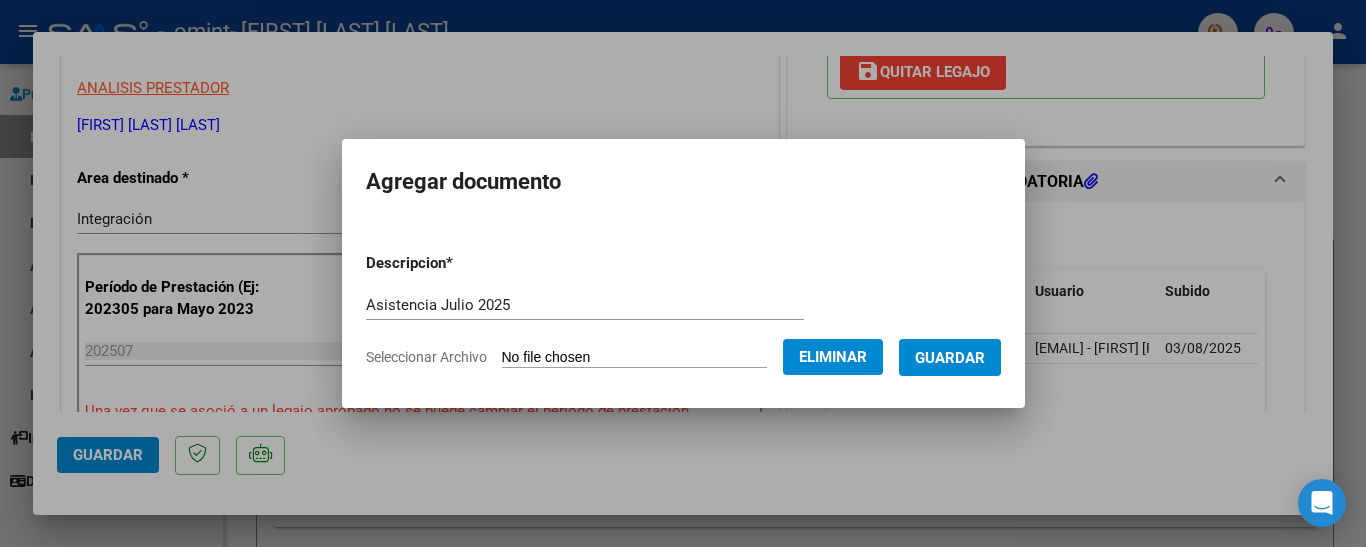 click on "Guardar" at bounding box center [950, 357] 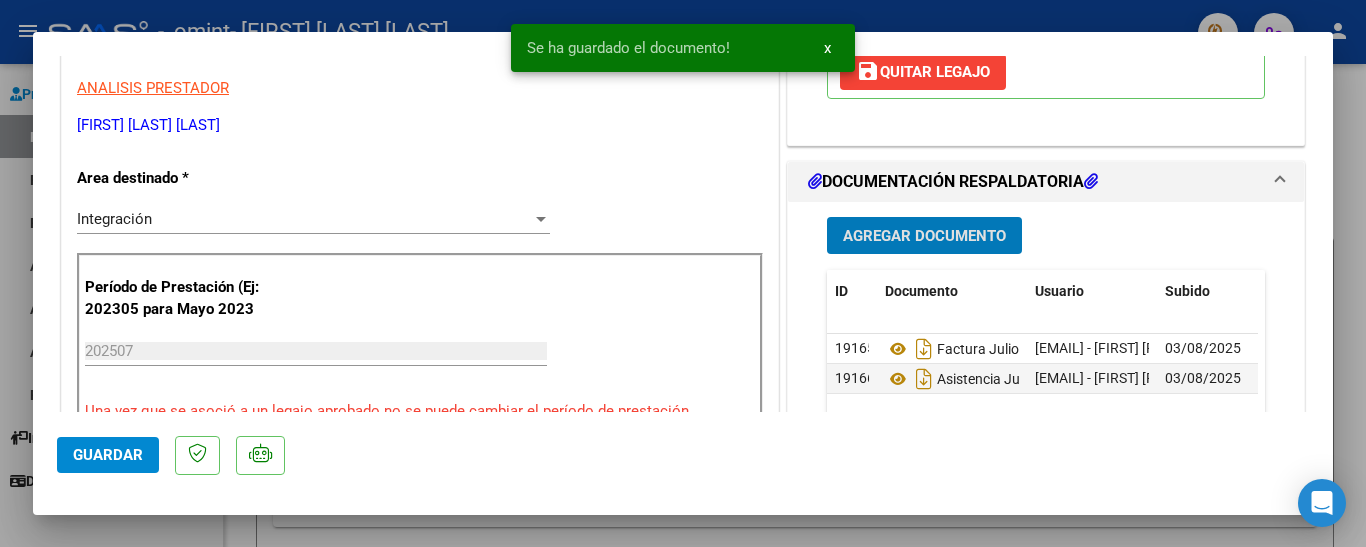 click on "Agregar Documento" at bounding box center (924, 236) 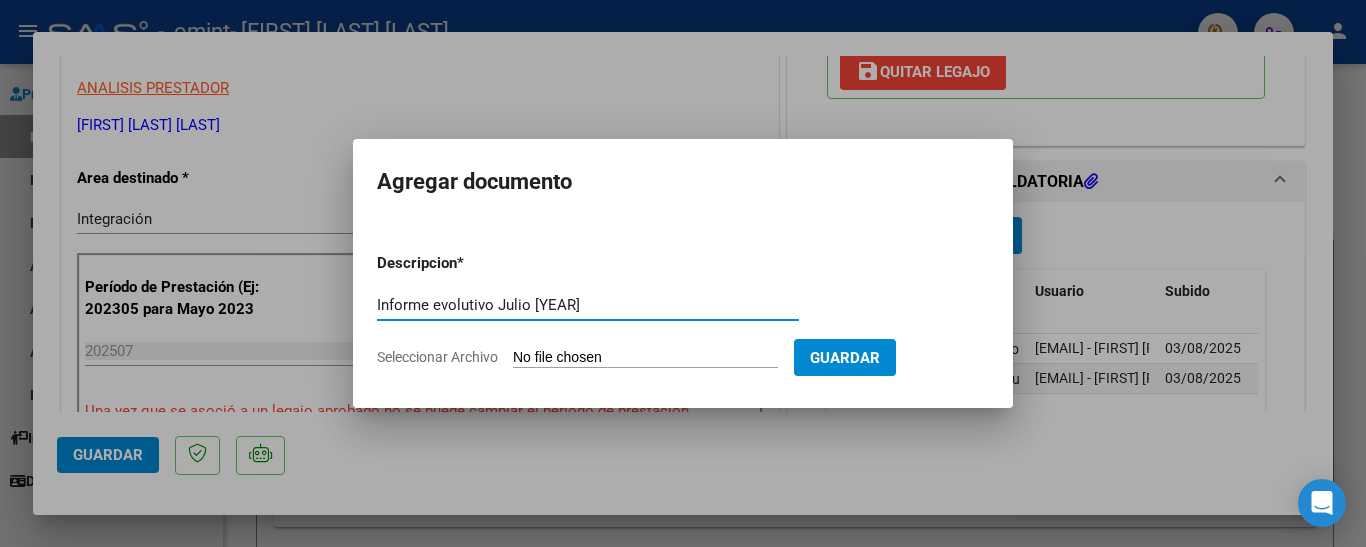 type on "Informe evolutivo Julio [YEAR]" 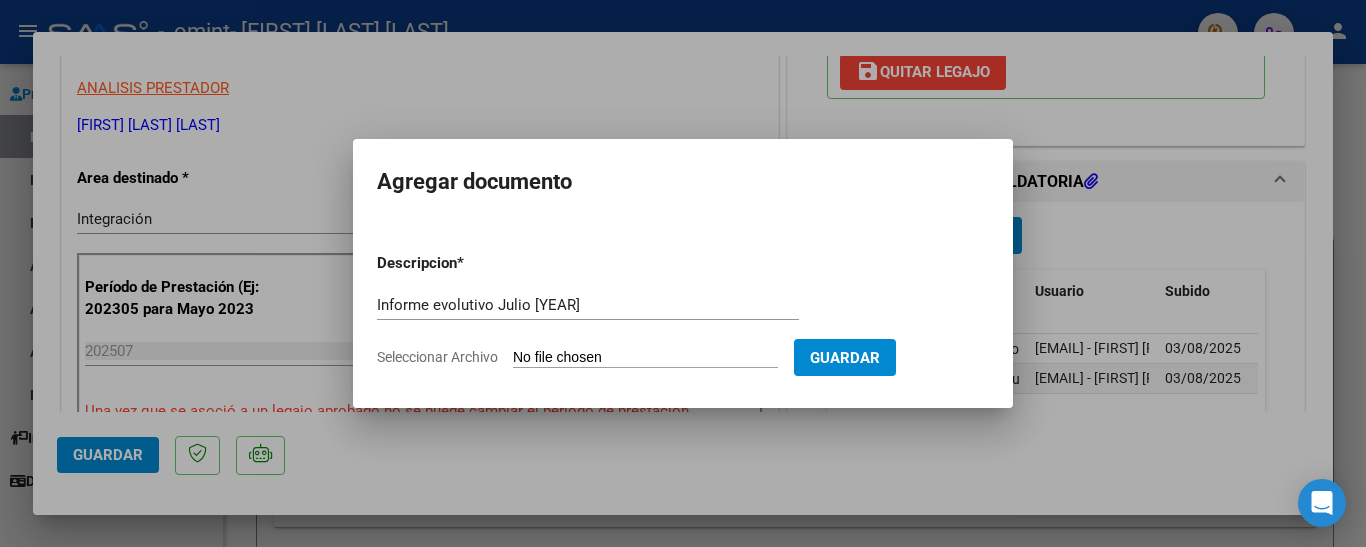 type on "C:\fakepath\Informe Evolutivo de [FIRST] [LAST] .pdf" 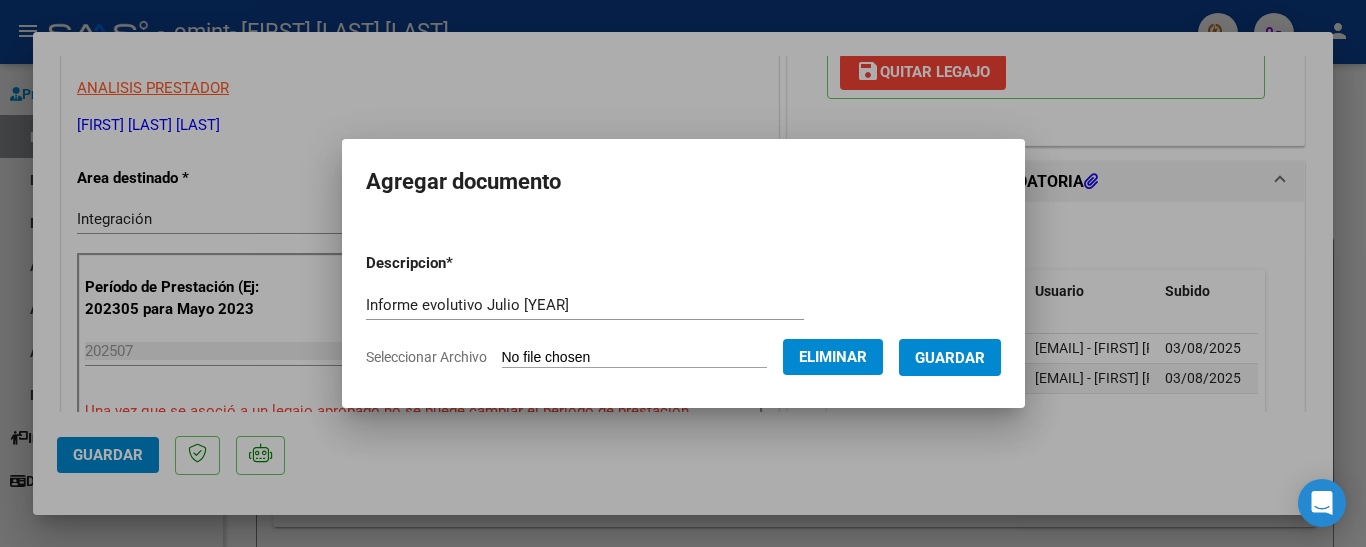 click on "Guardar" at bounding box center (950, 358) 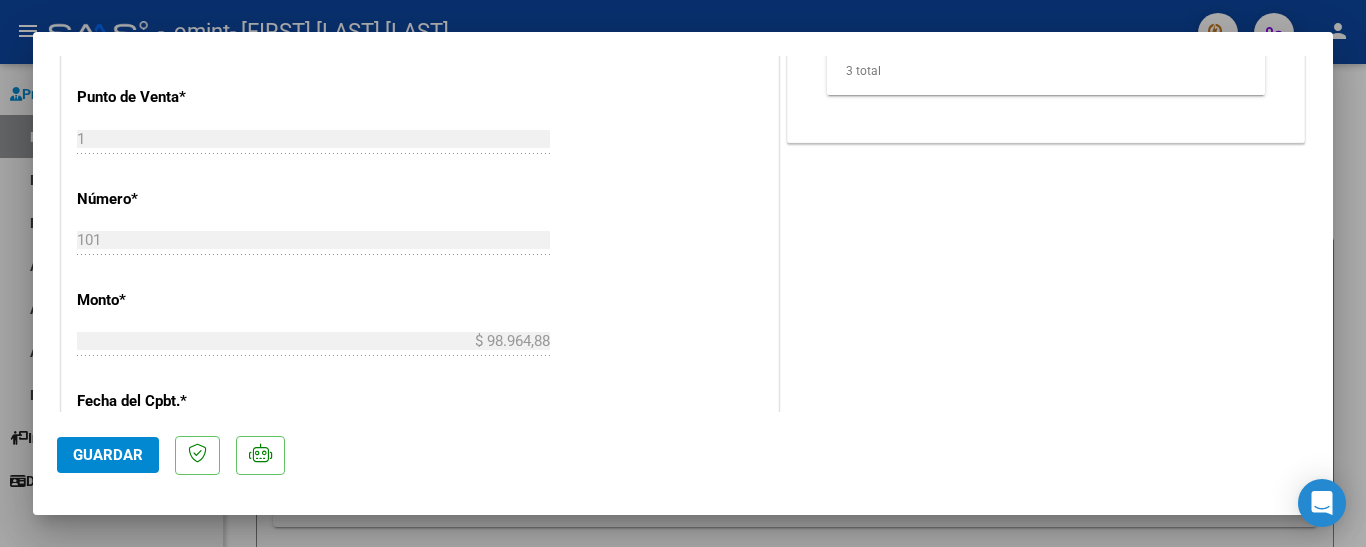 scroll, scrollTop: 1100, scrollLeft: 0, axis: vertical 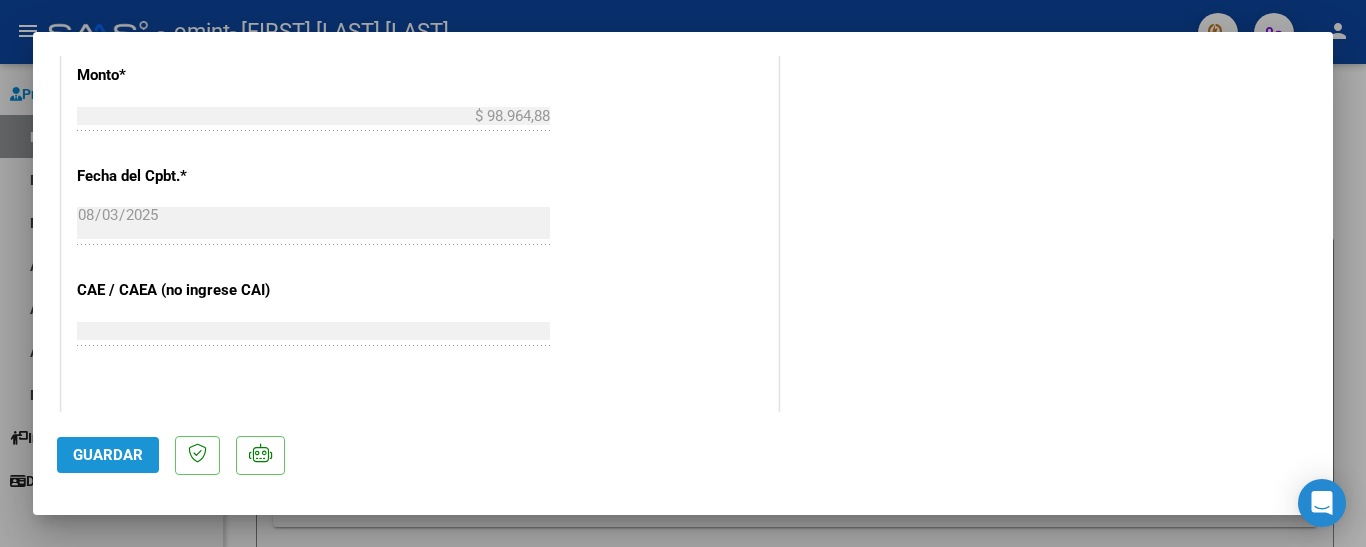 click on "Guardar" 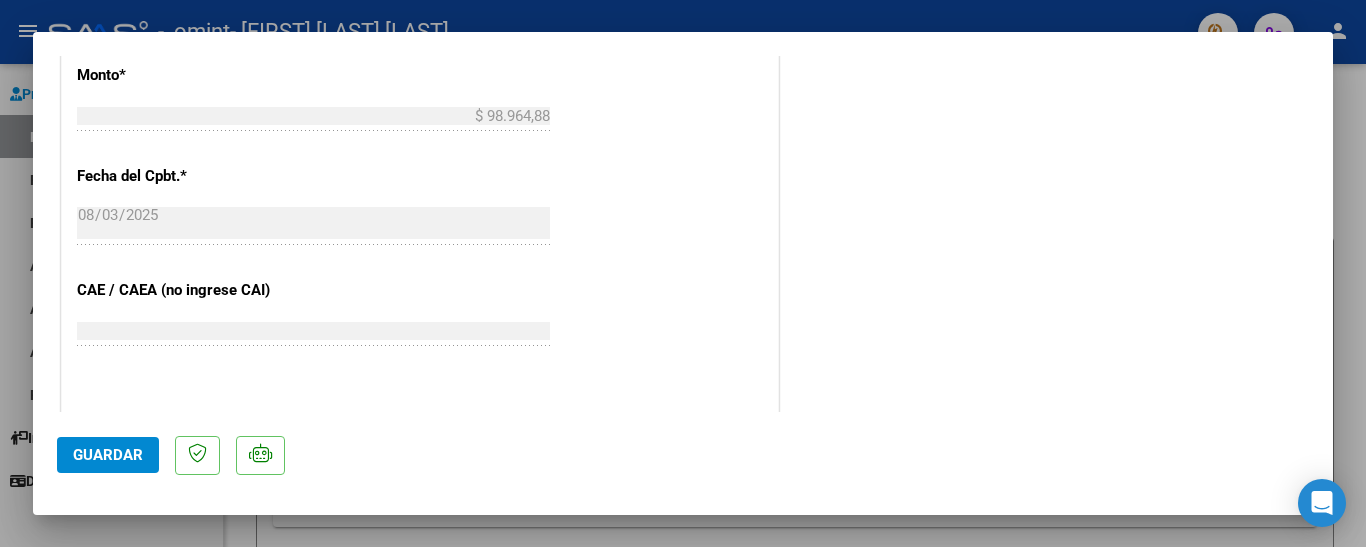 click on "Guardar" 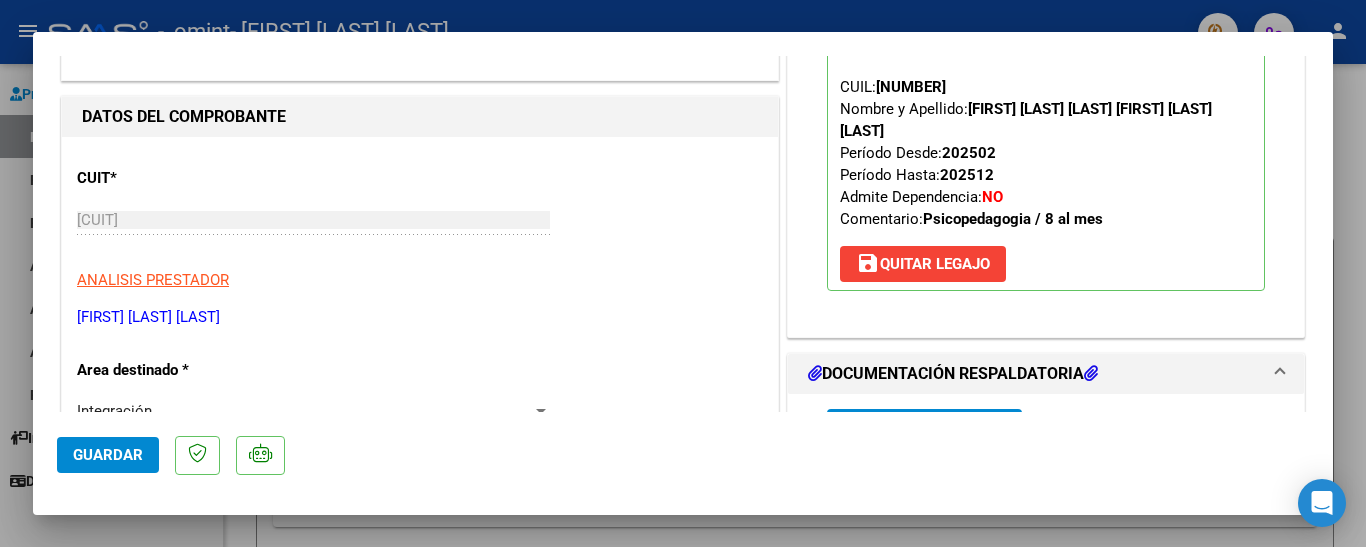 scroll, scrollTop: 0, scrollLeft: 0, axis: both 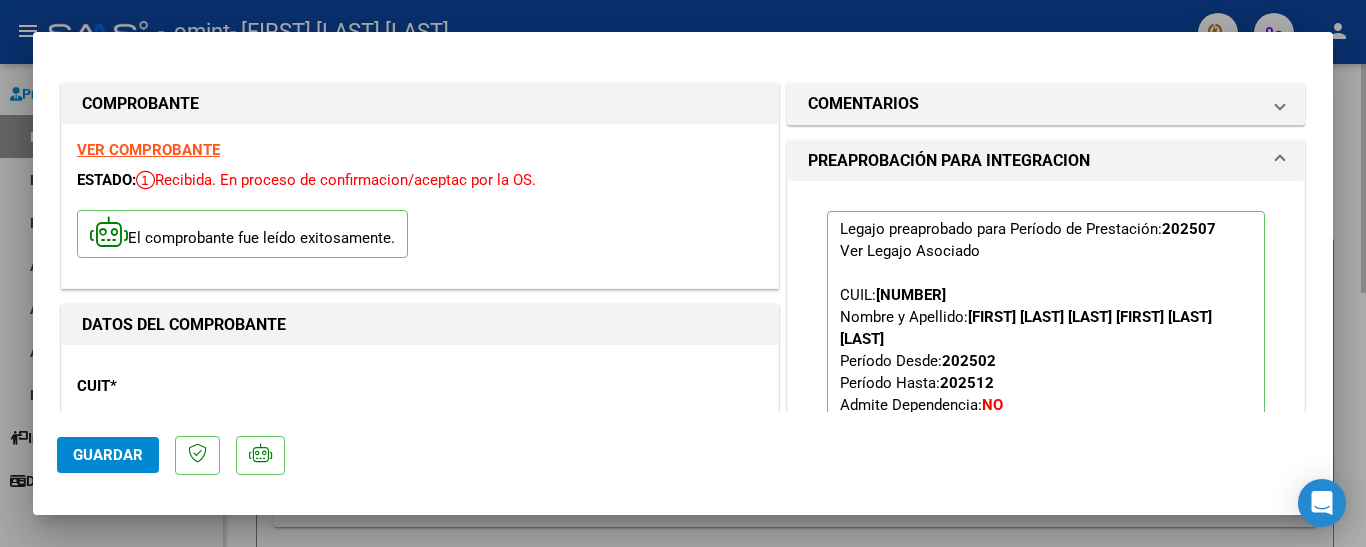 click at bounding box center [683, 273] 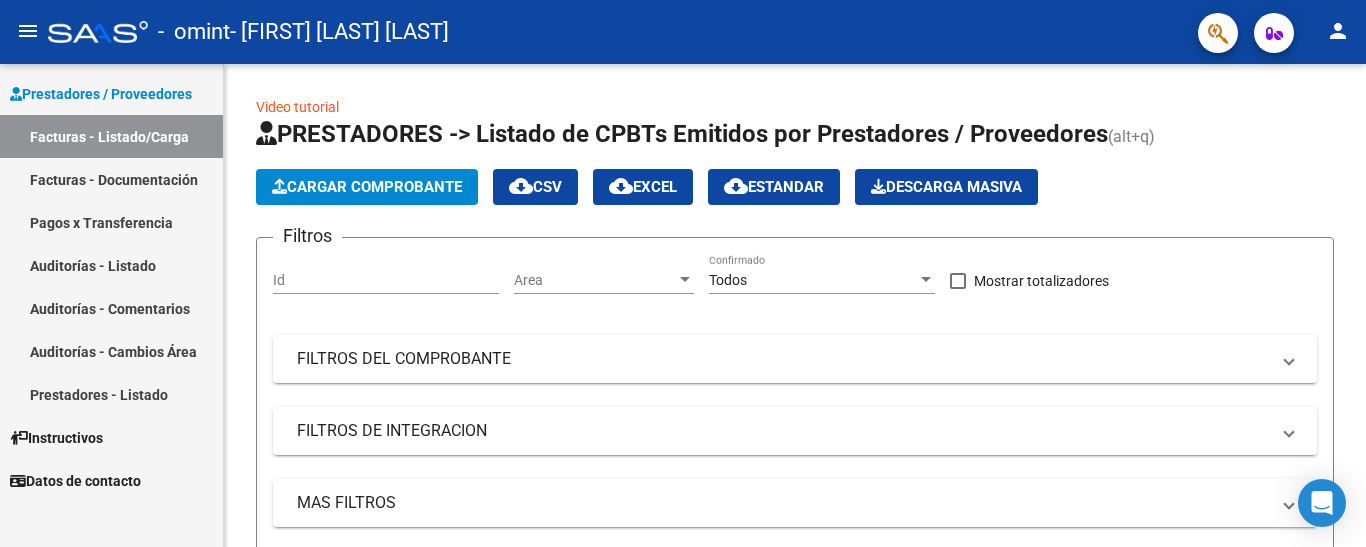 click on "Facturas - Documentación" at bounding box center (111, 179) 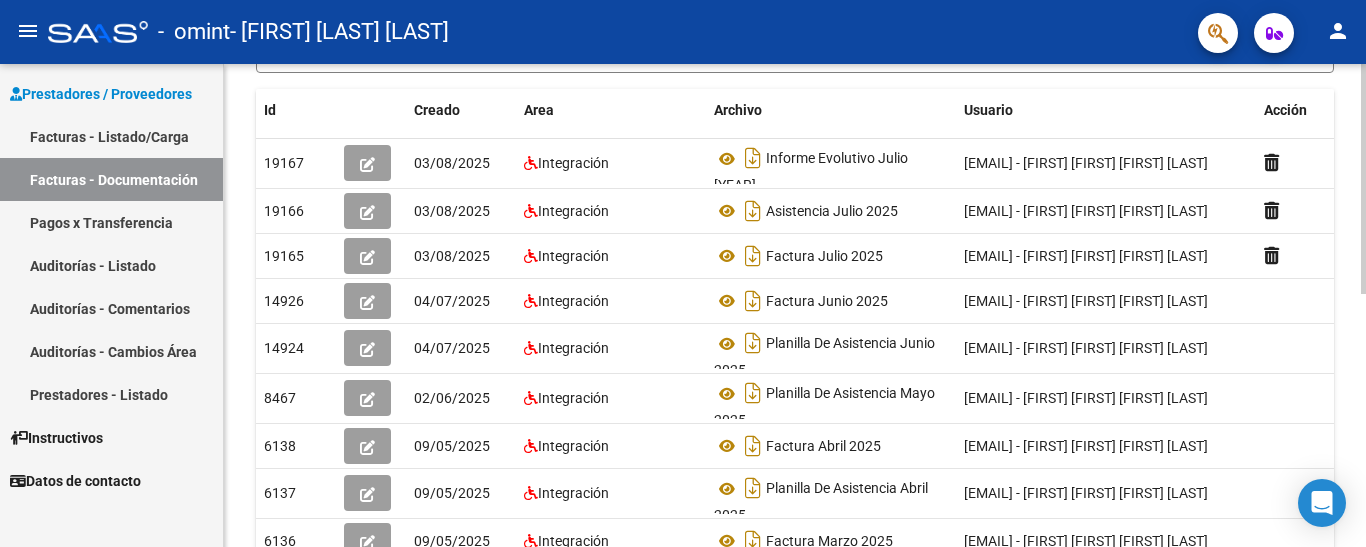 scroll, scrollTop: 300, scrollLeft: 0, axis: vertical 